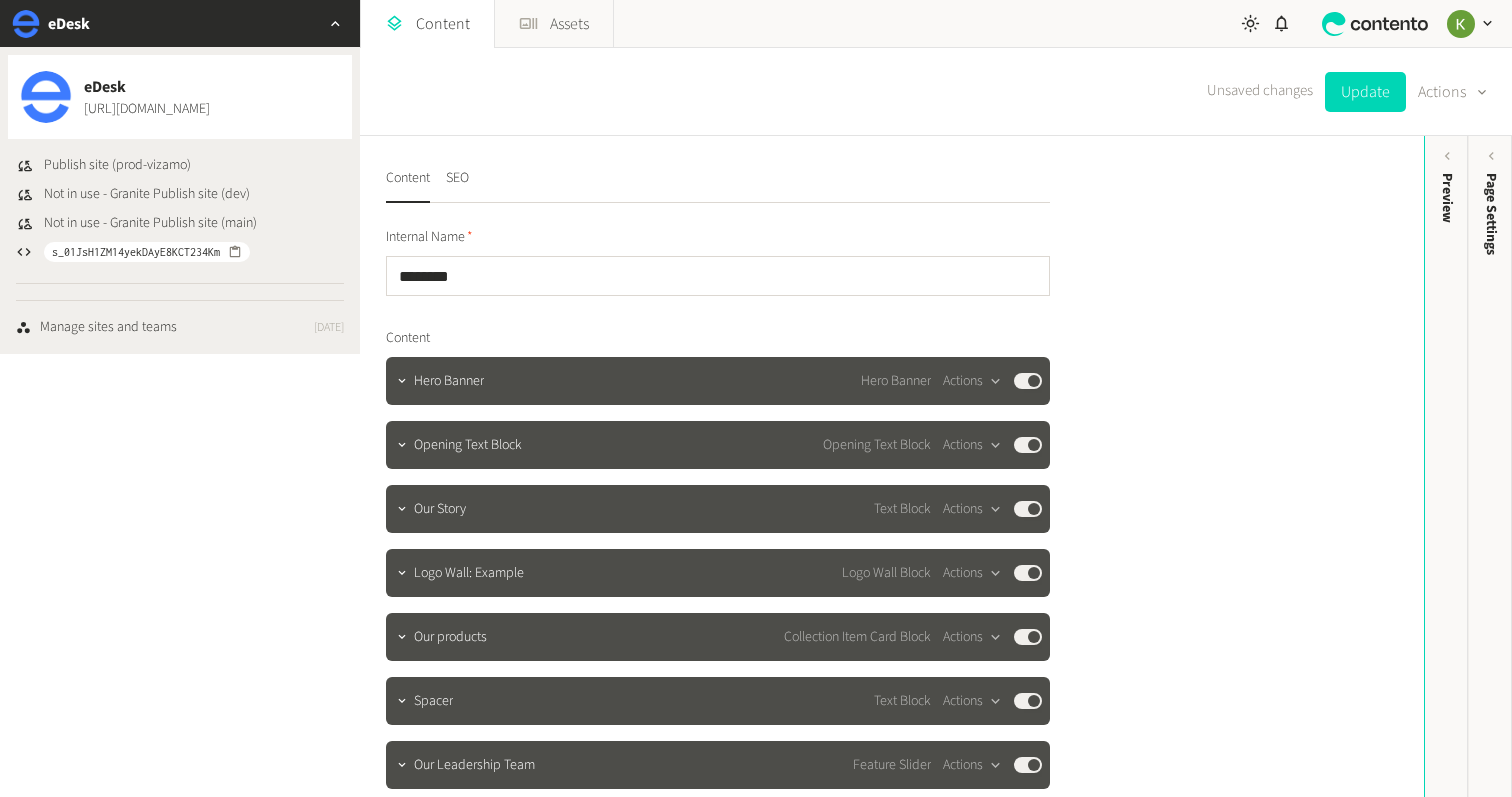 scroll, scrollTop: 0, scrollLeft: 0, axis: both 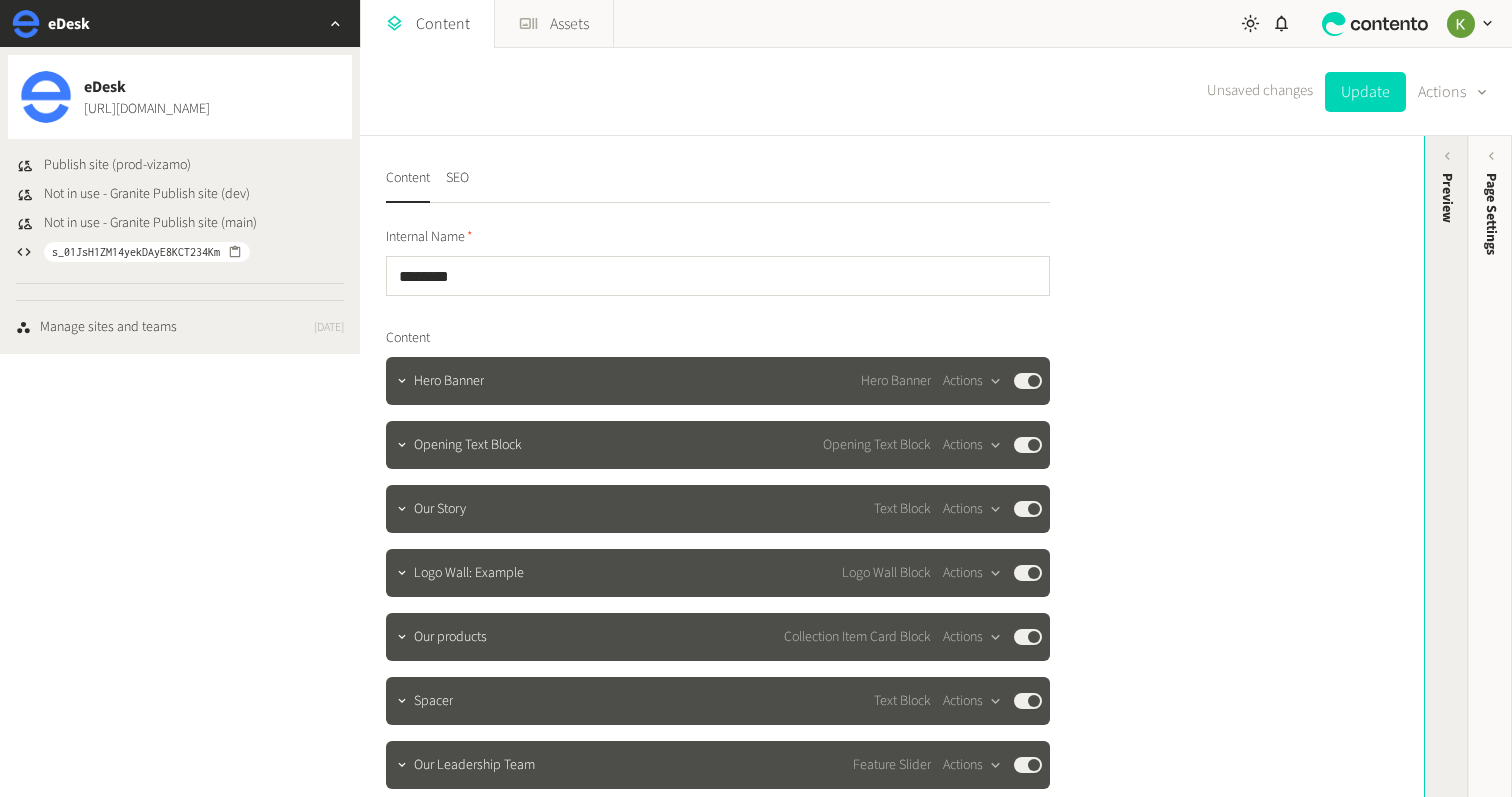 click on "Preview" 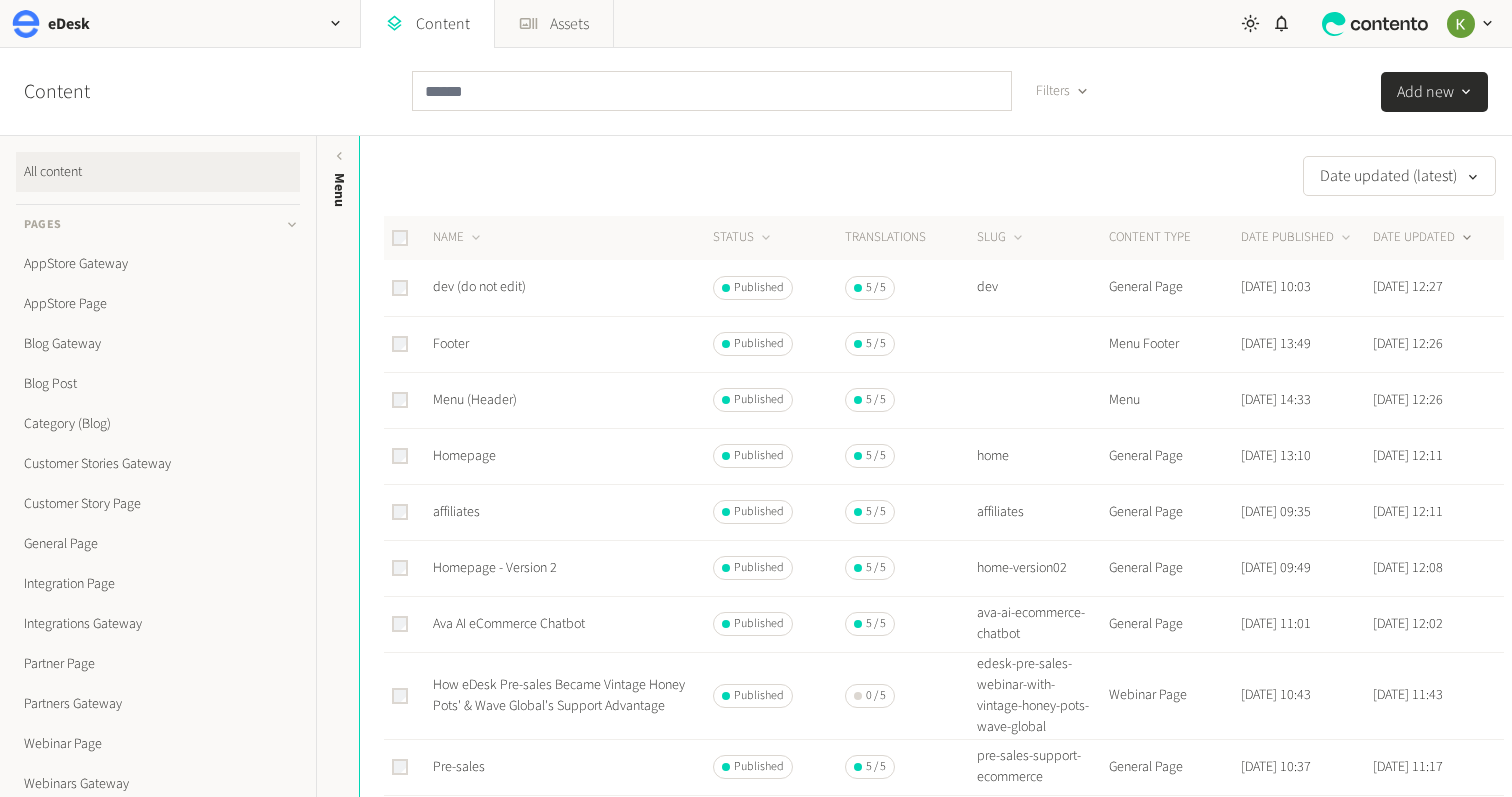 scroll, scrollTop: 0, scrollLeft: 0, axis: both 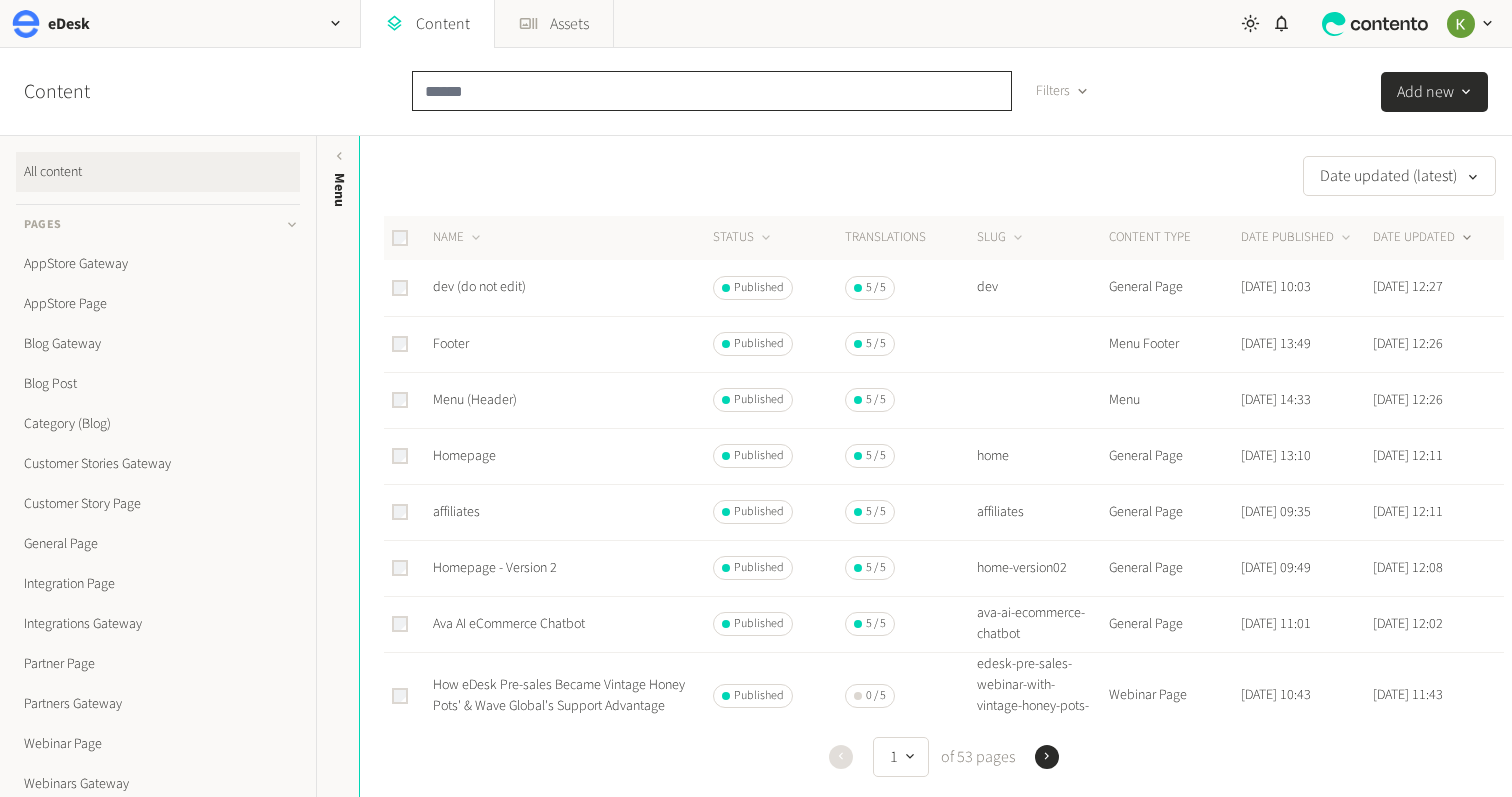 click 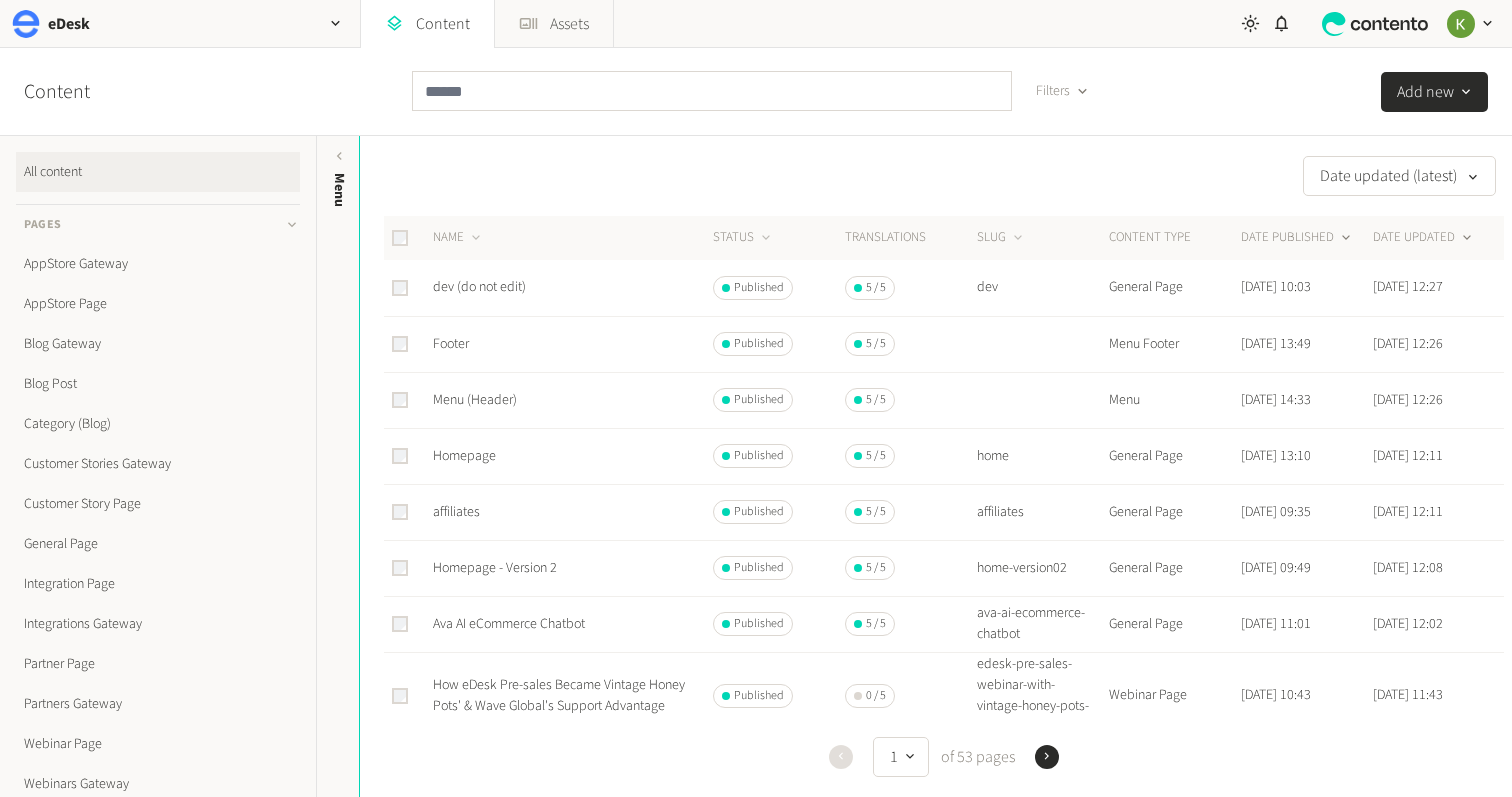 click on "DATE PUBLISHED" 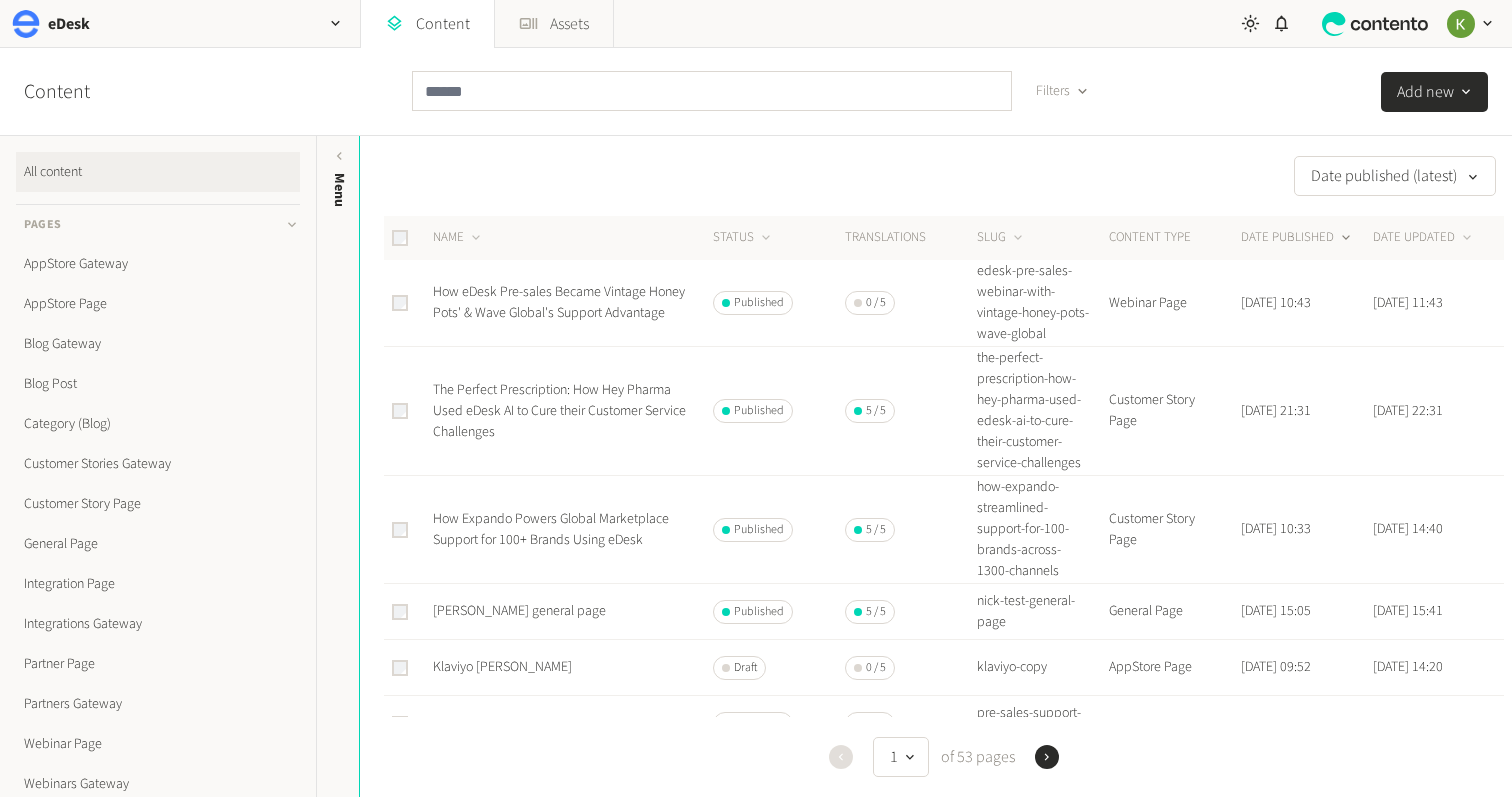 click 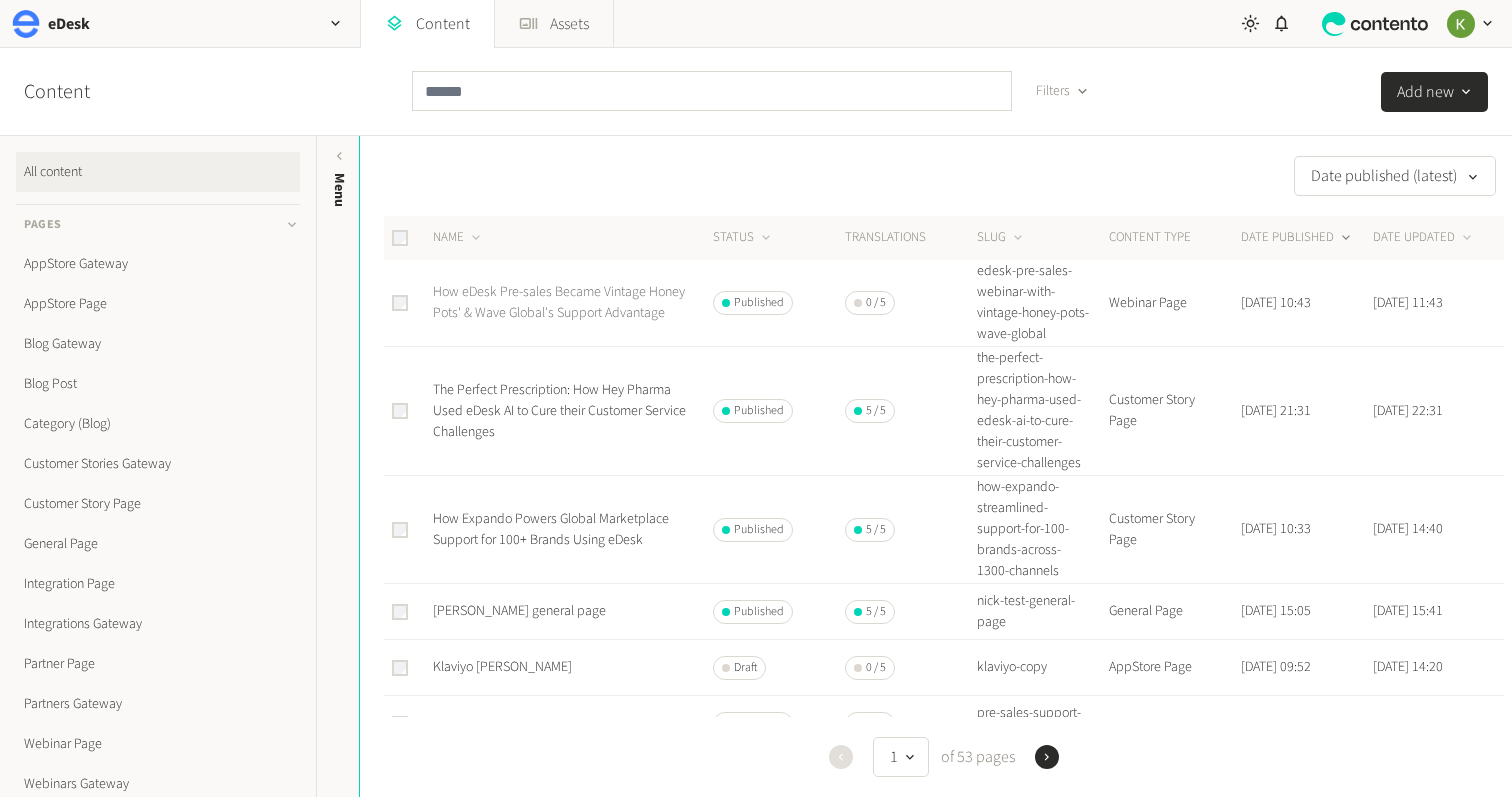 click on "How eDesk Pre-sales Became Vintage Honey Pots' & Wave Global's Support Advantage" 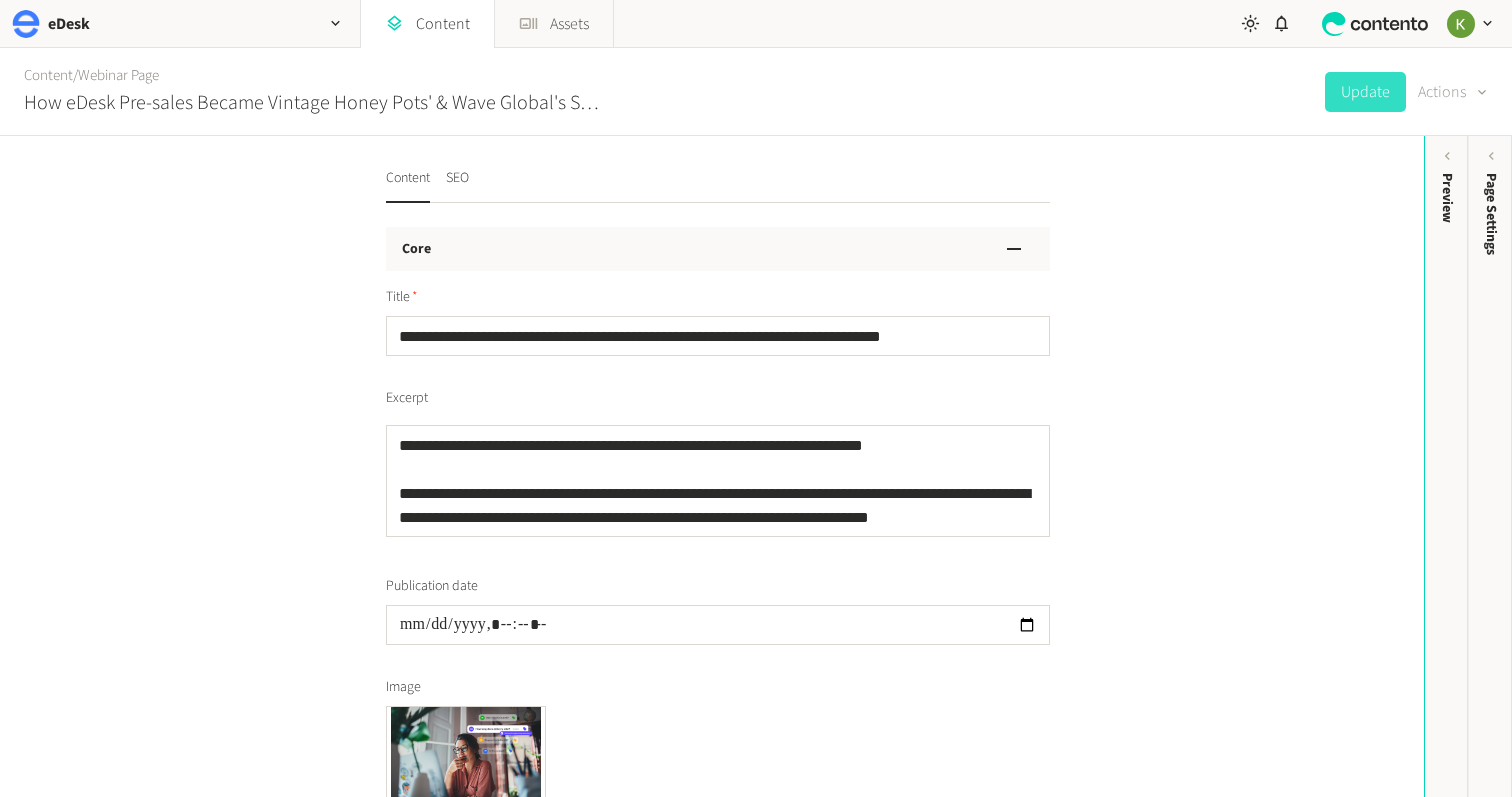 click on "Actions" 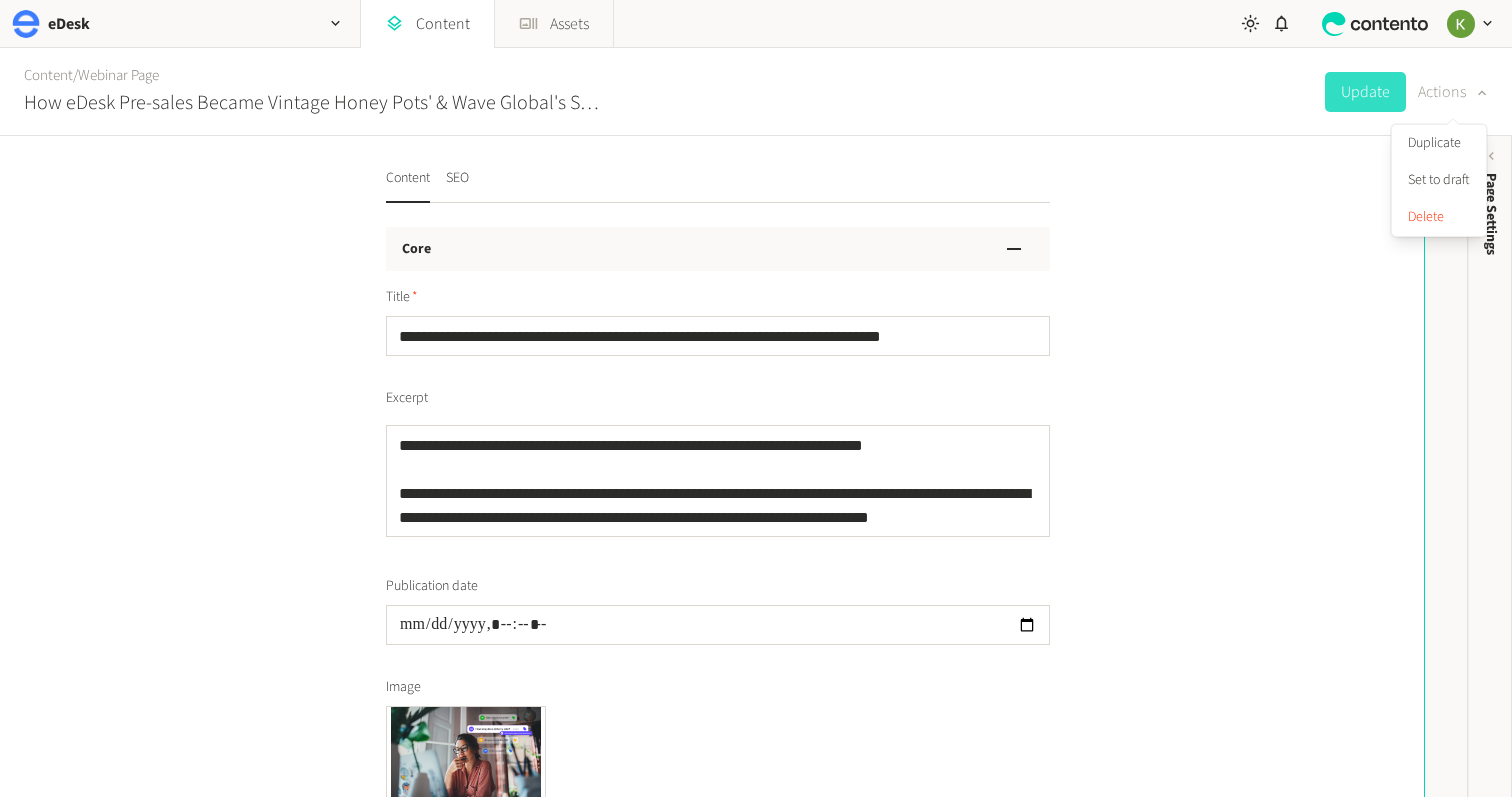 click on "Actions" 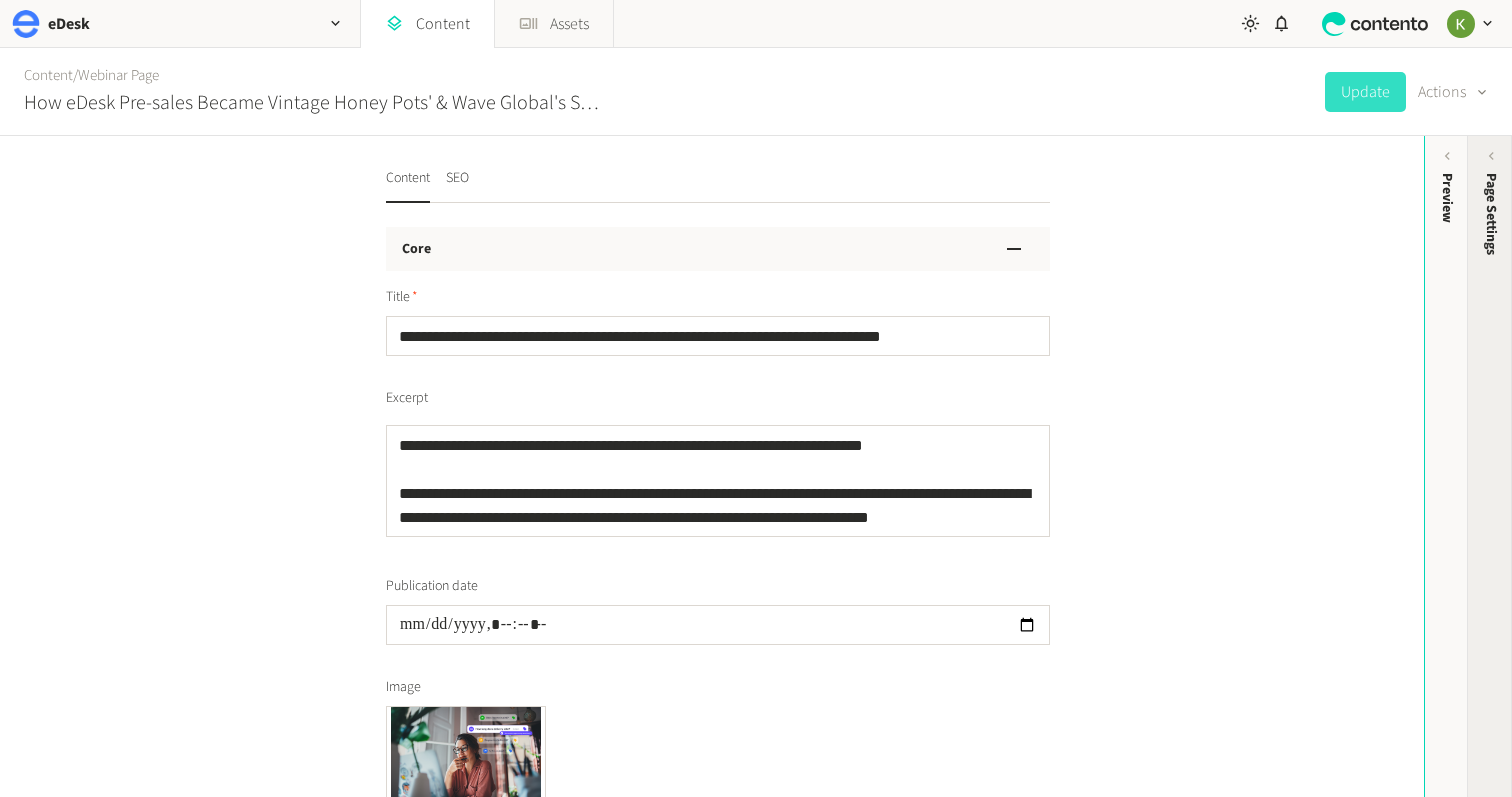 click on "Page Settings" 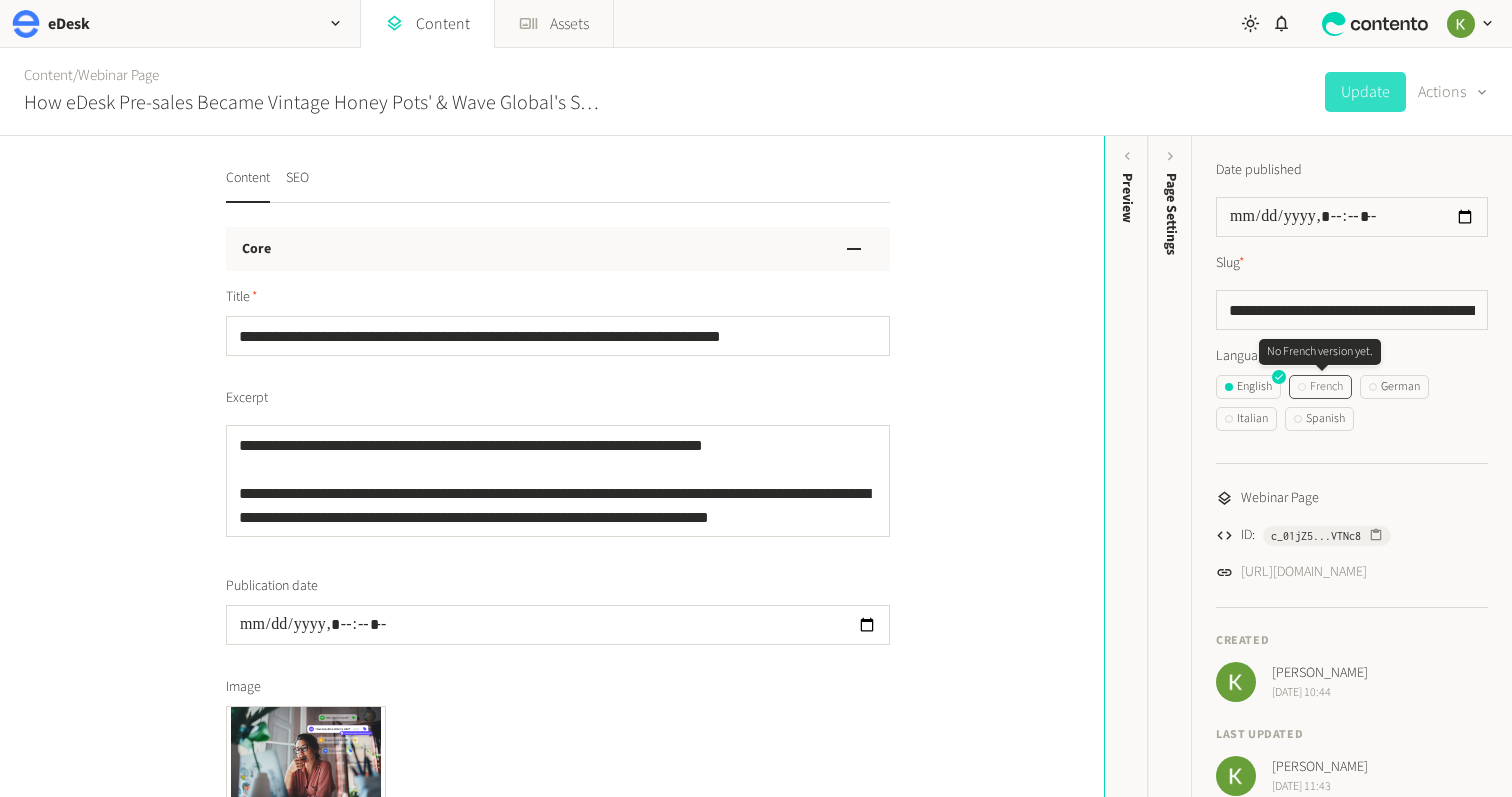 click on "French" 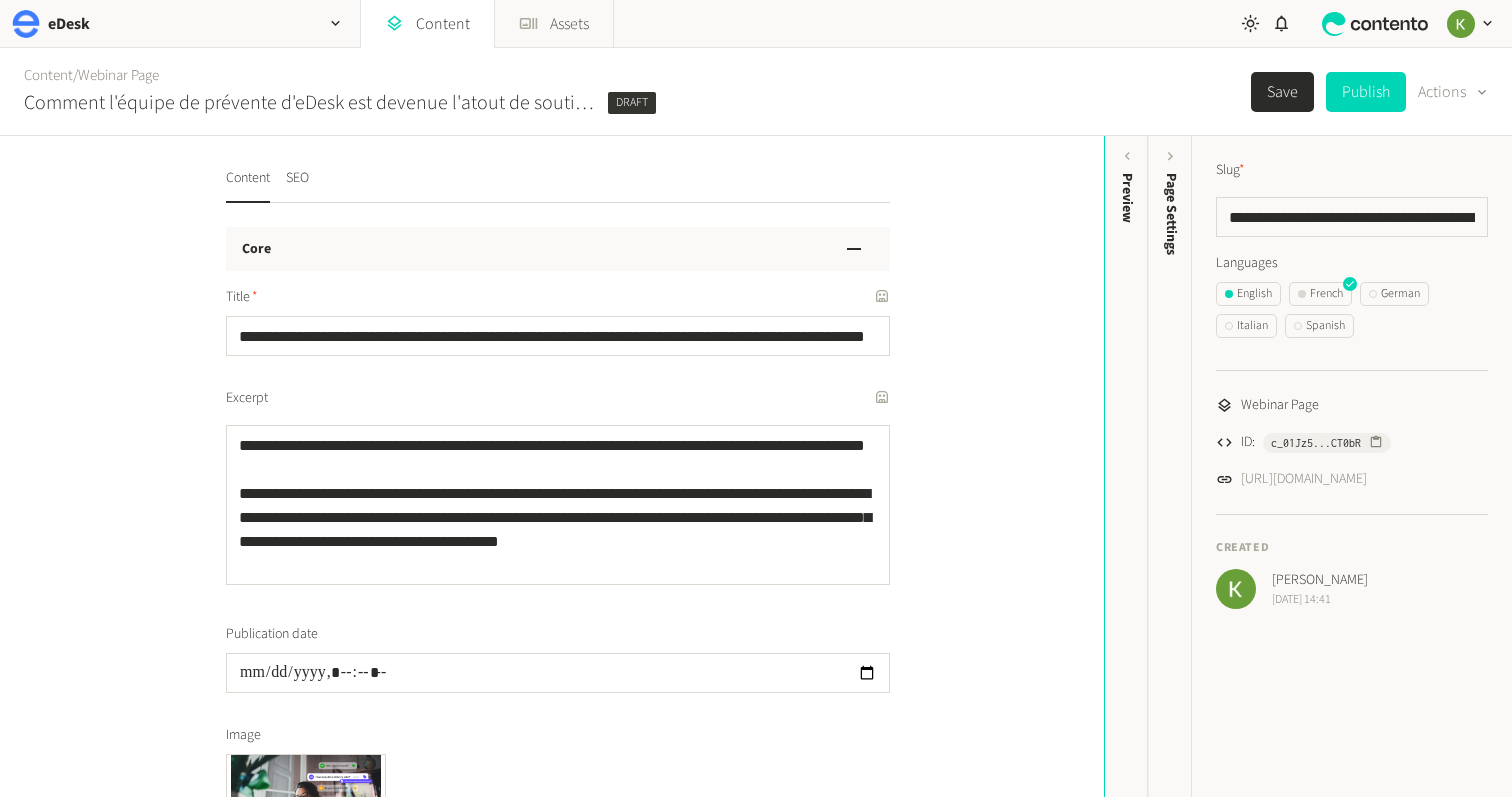 scroll, scrollTop: 0, scrollLeft: 0, axis: both 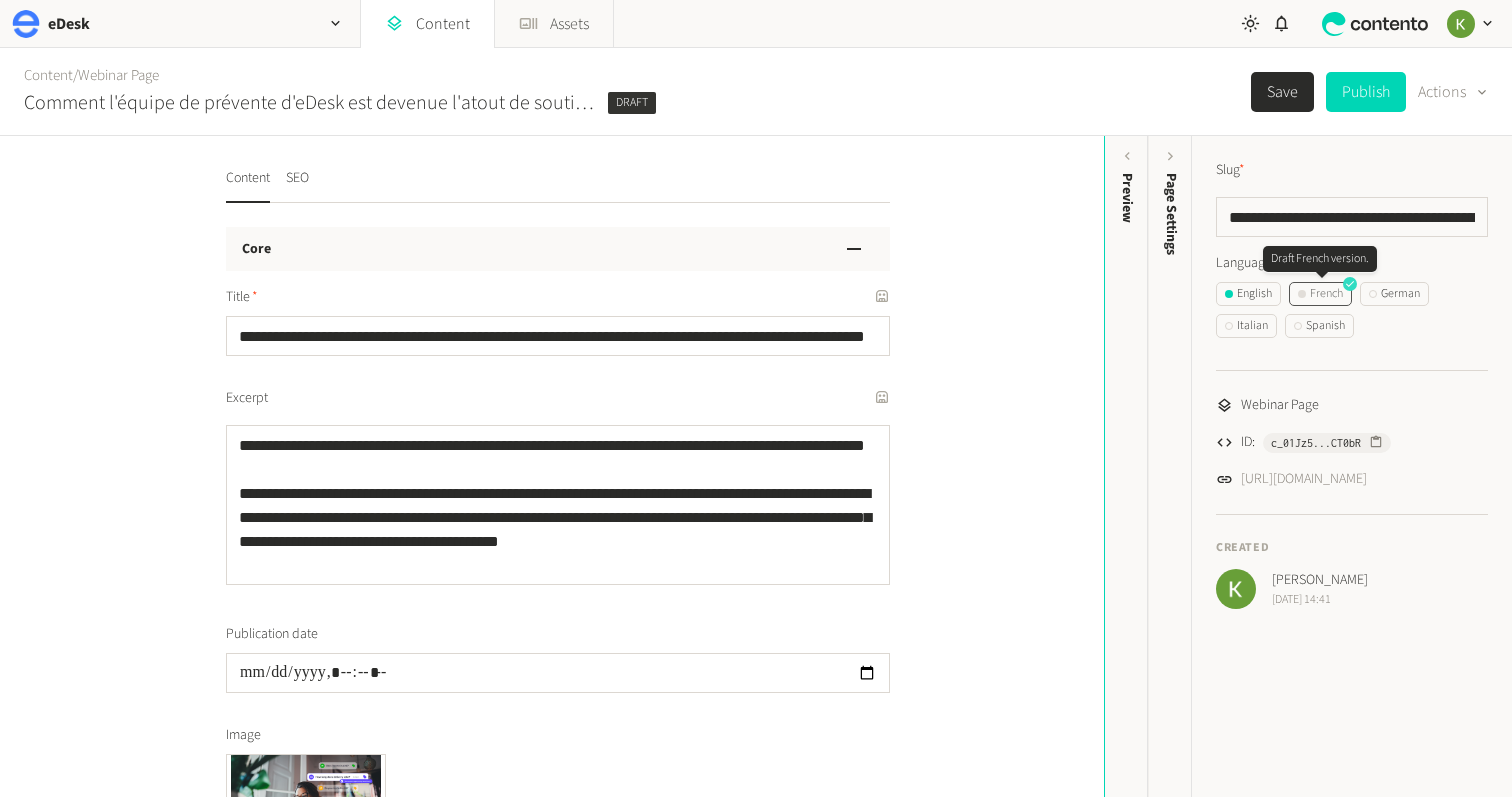 click on "French" 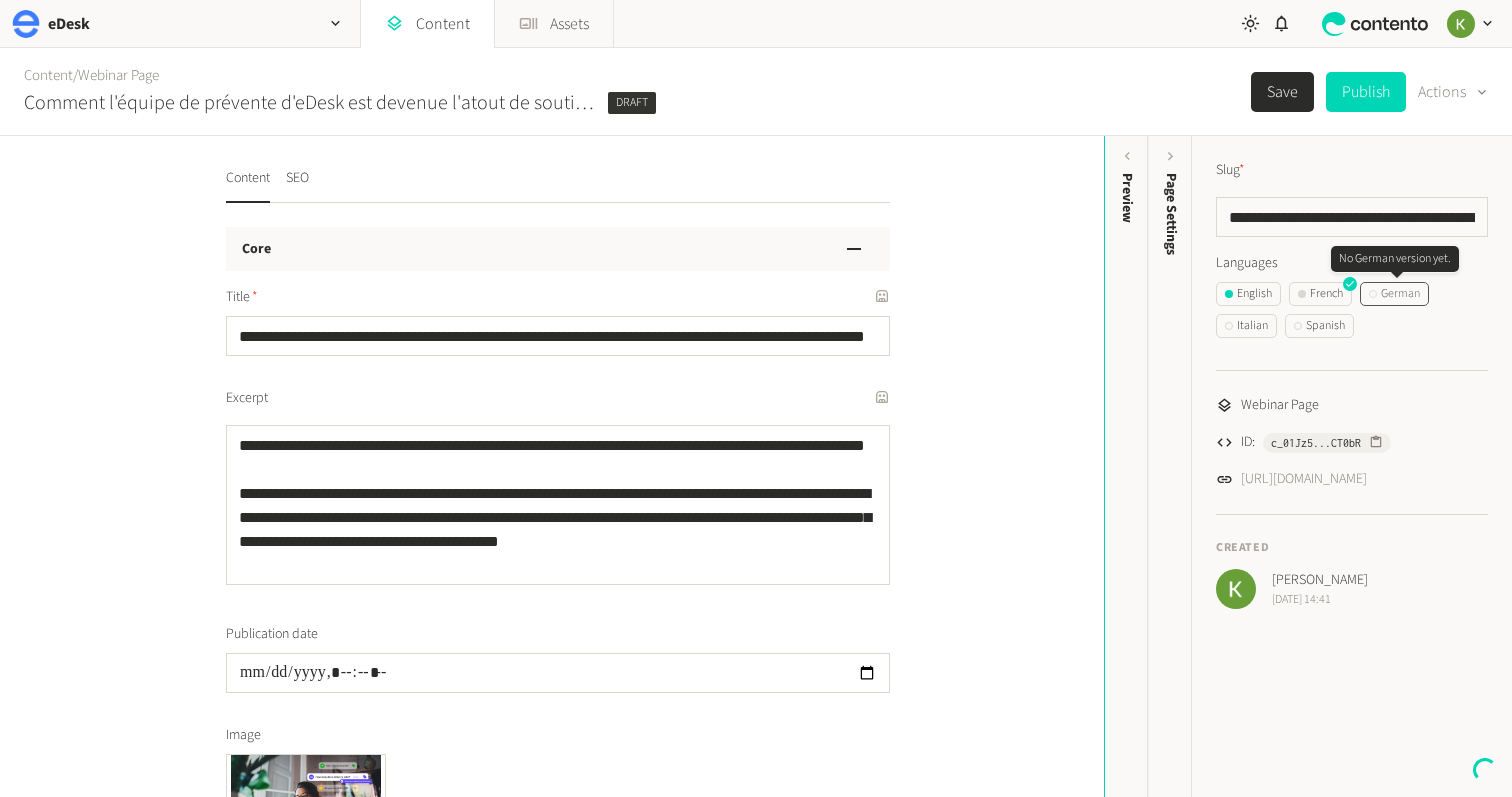 click on "German" 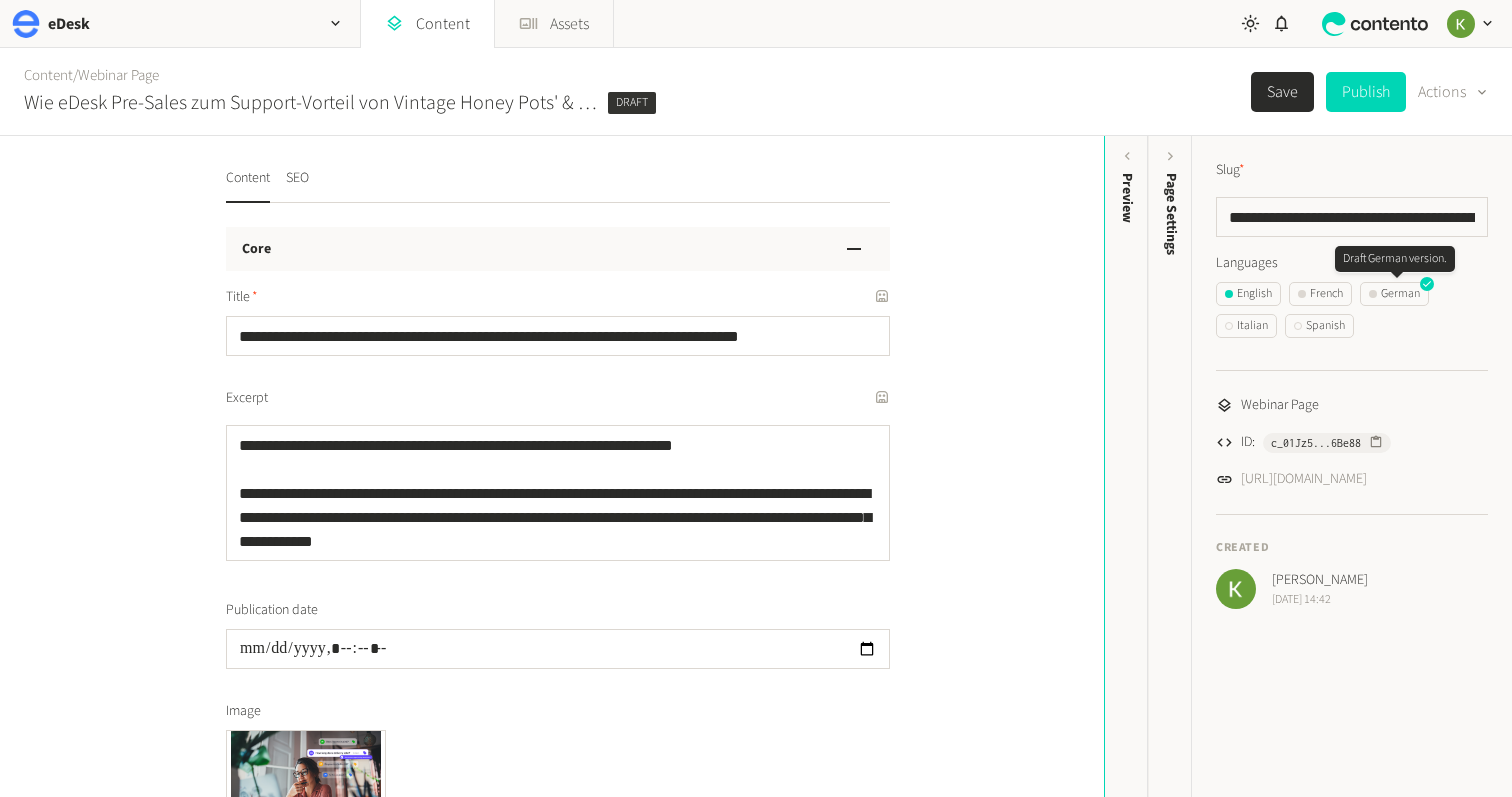 scroll, scrollTop: 0, scrollLeft: 0, axis: both 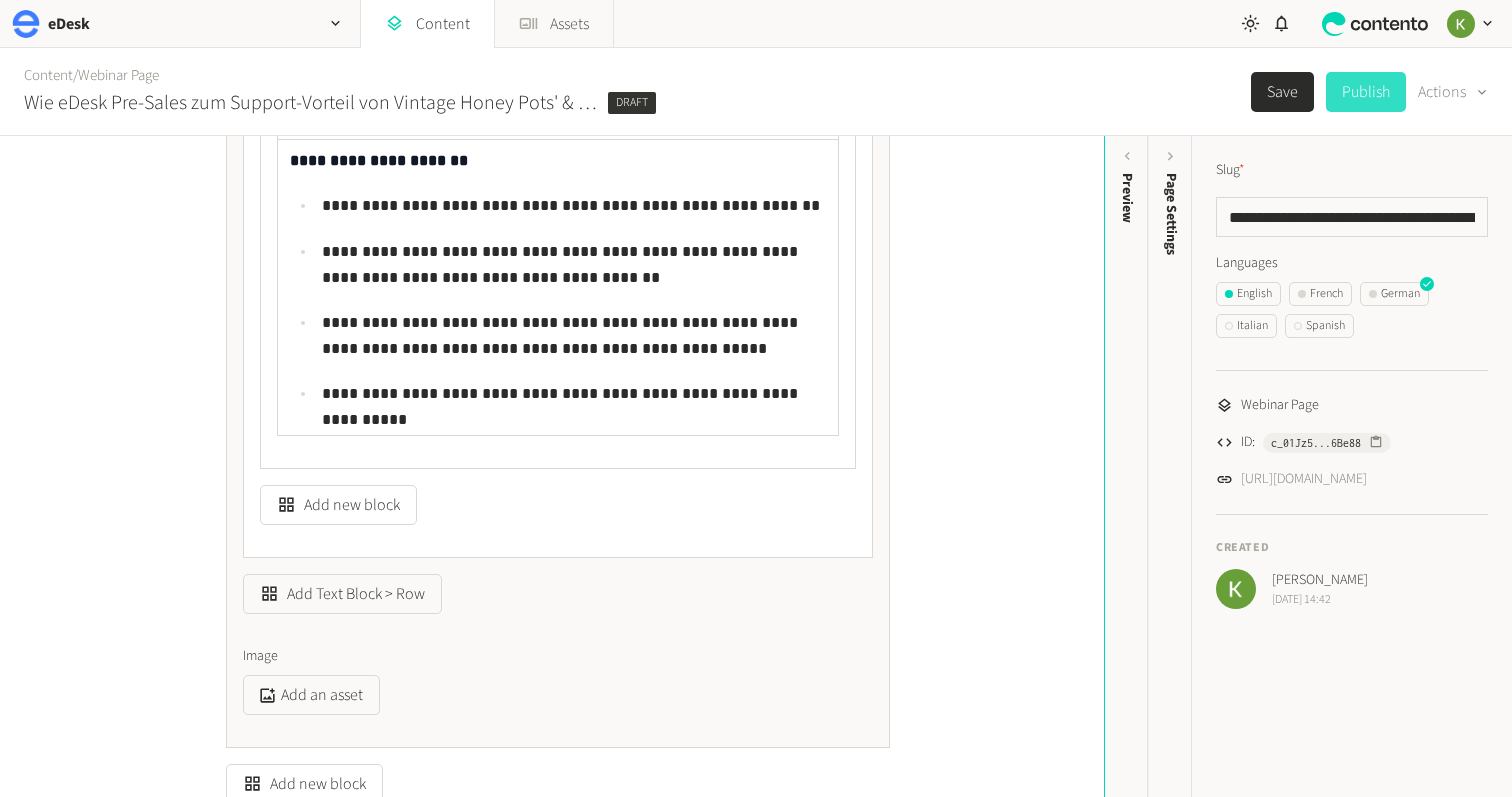click on "Publish" 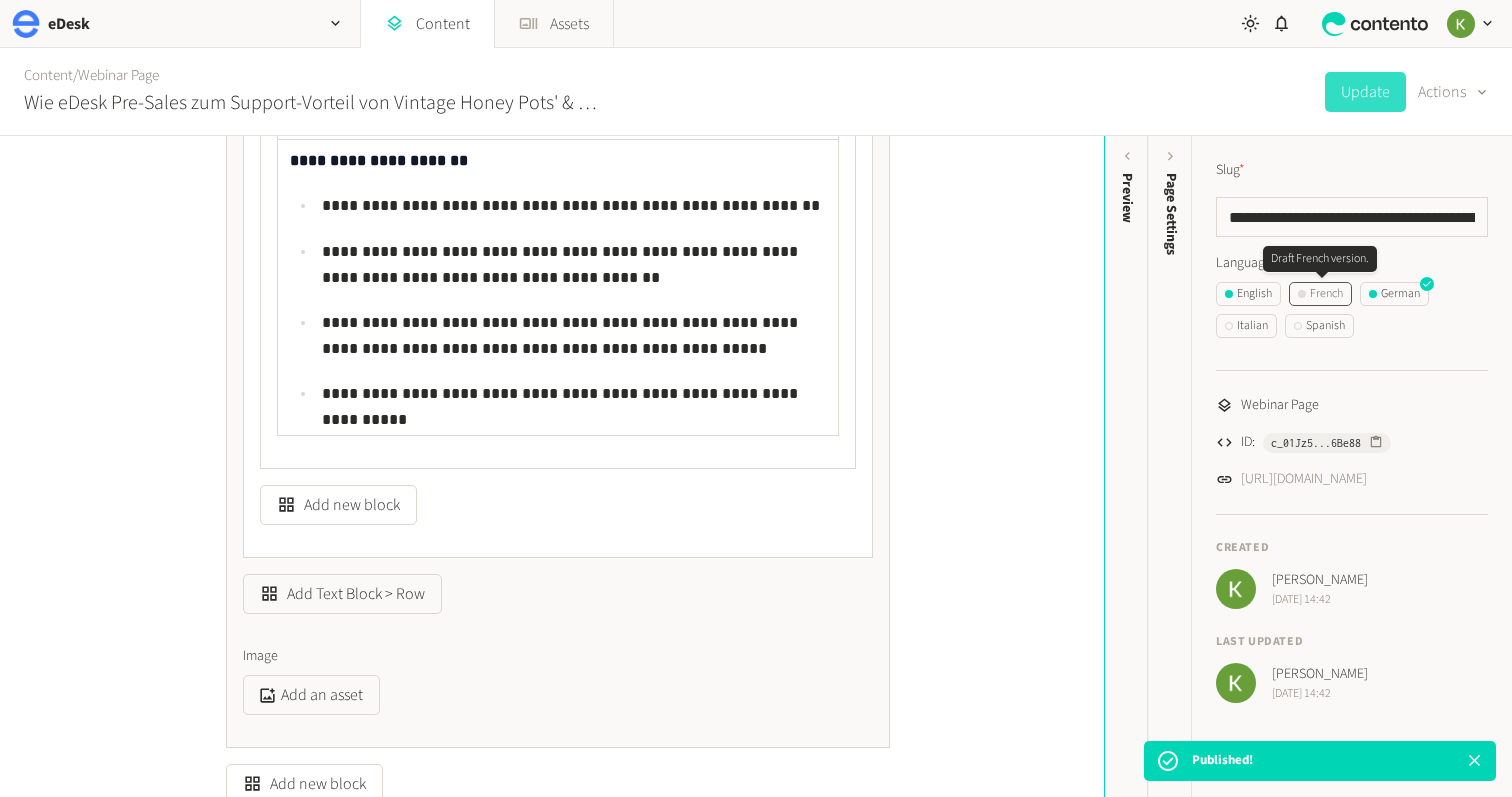 click on "French" 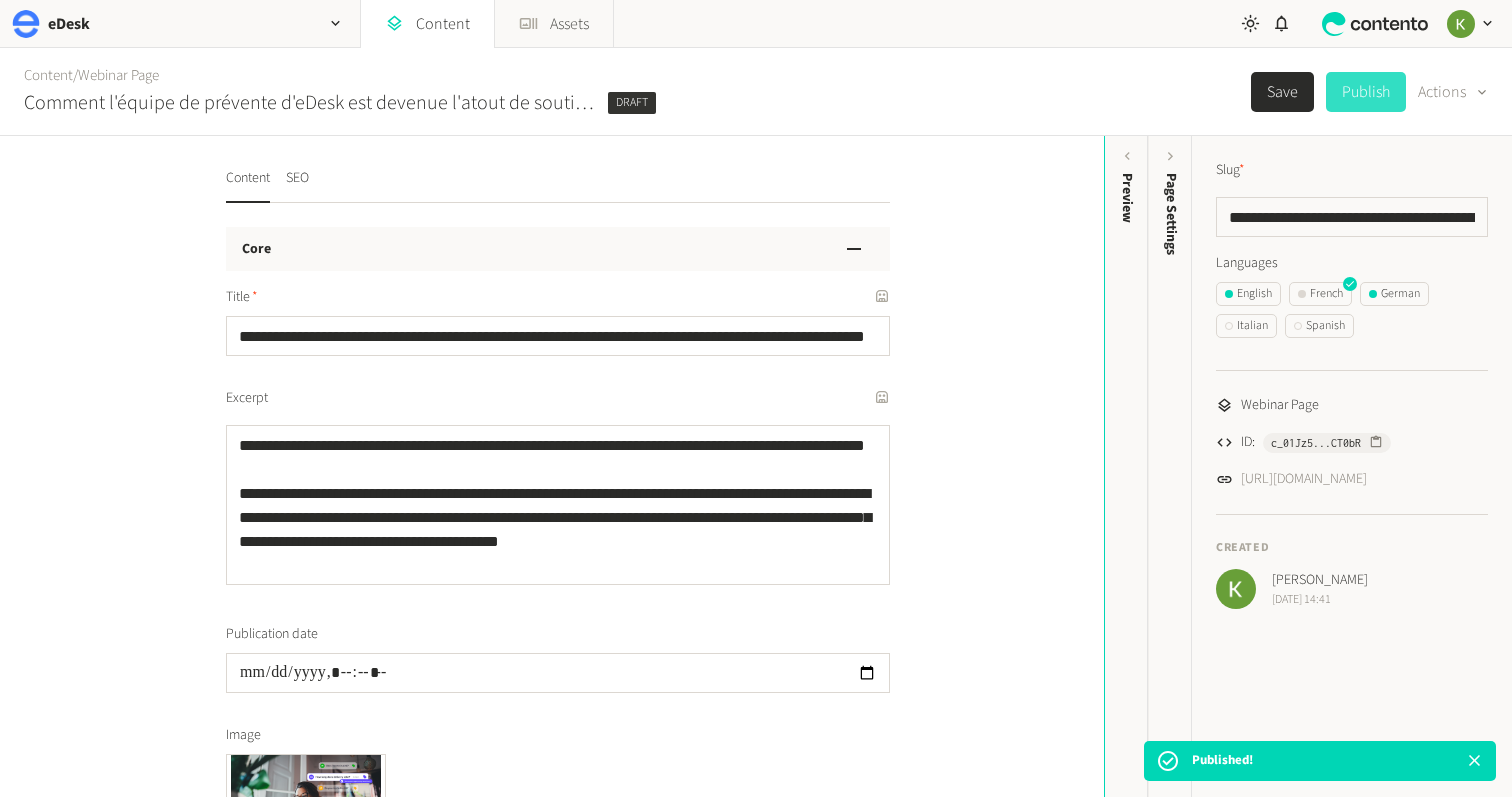 click on "Publish" 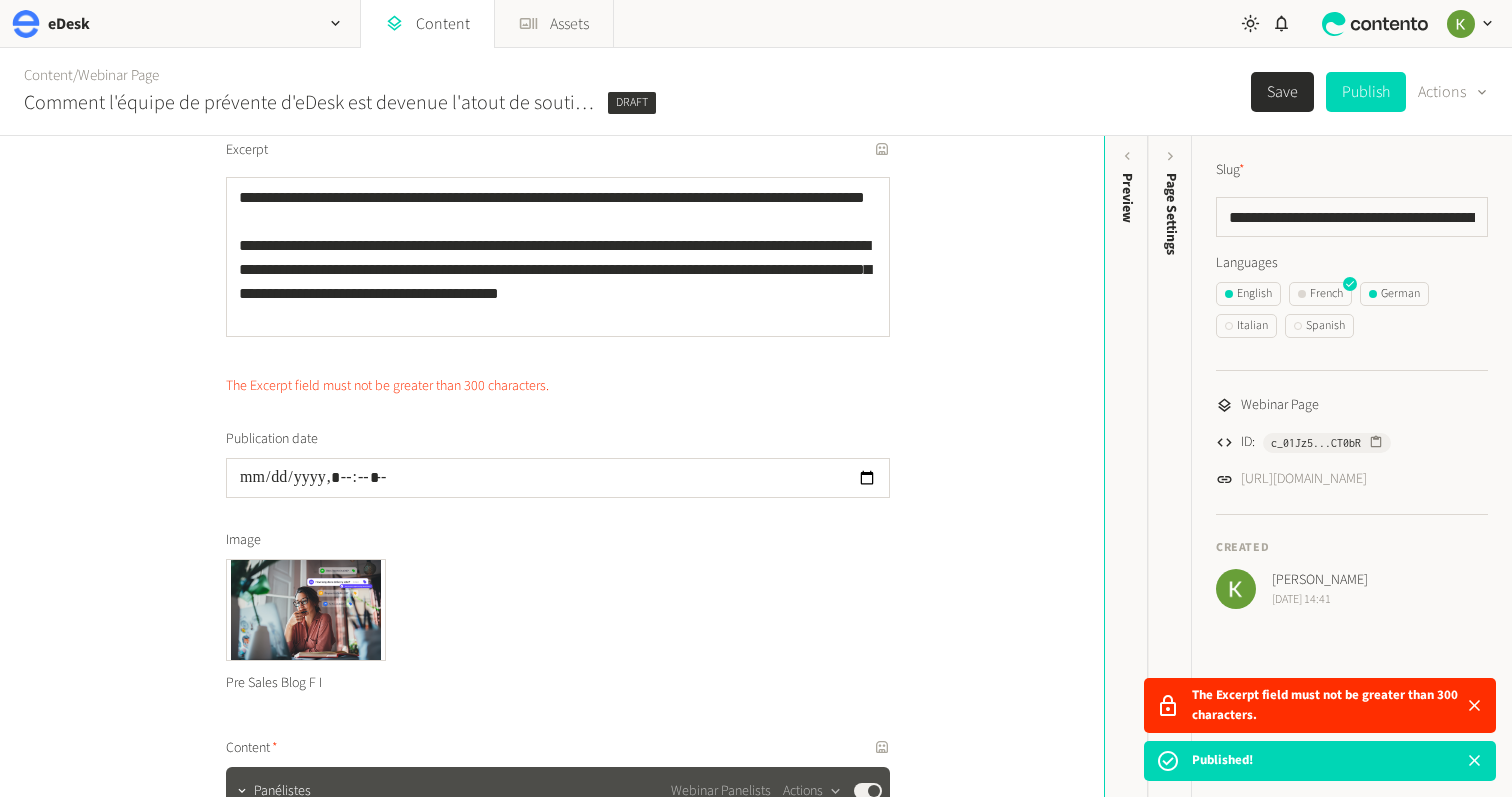 scroll, scrollTop: 252, scrollLeft: 0, axis: vertical 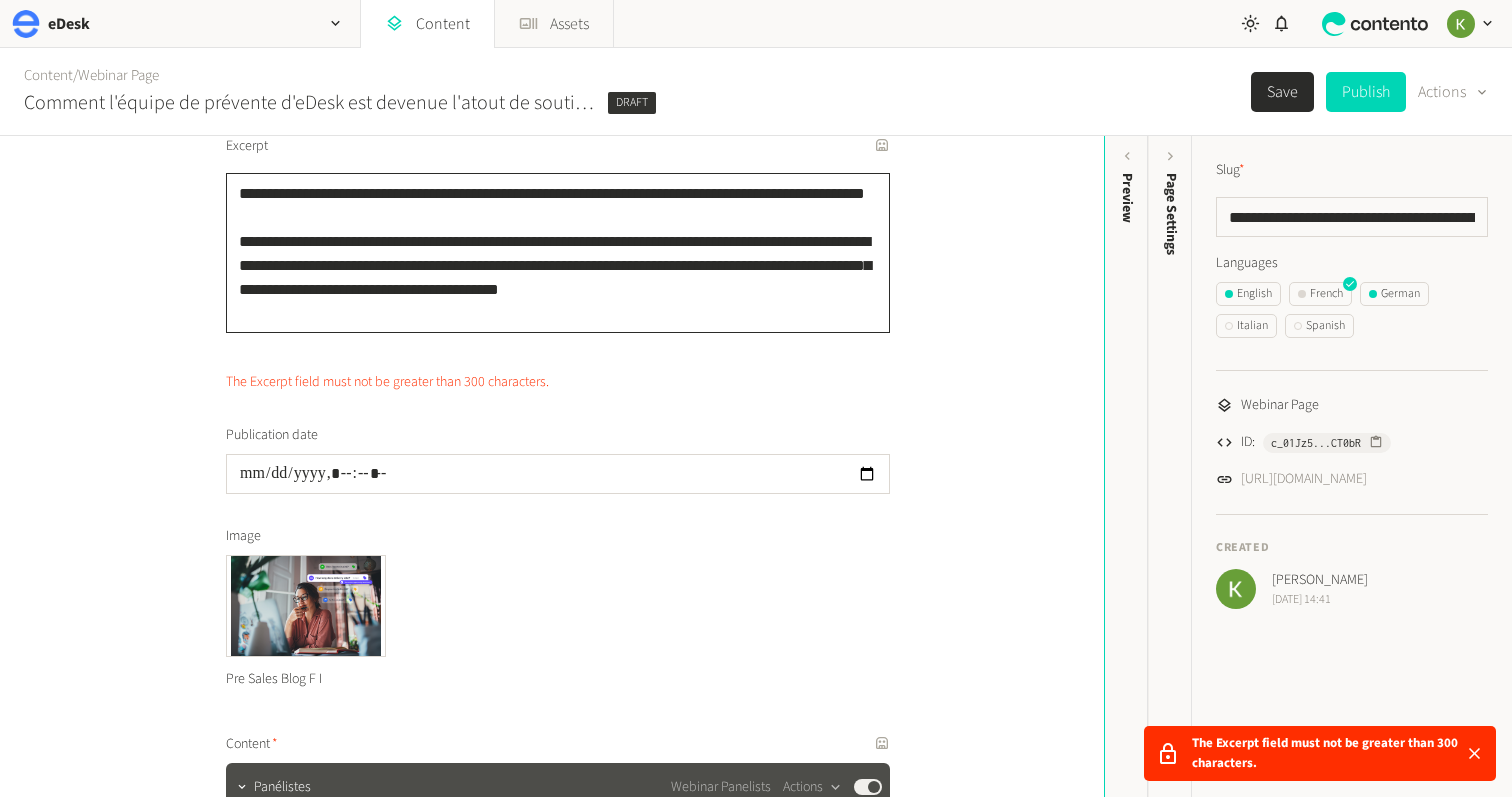 click on "**********" 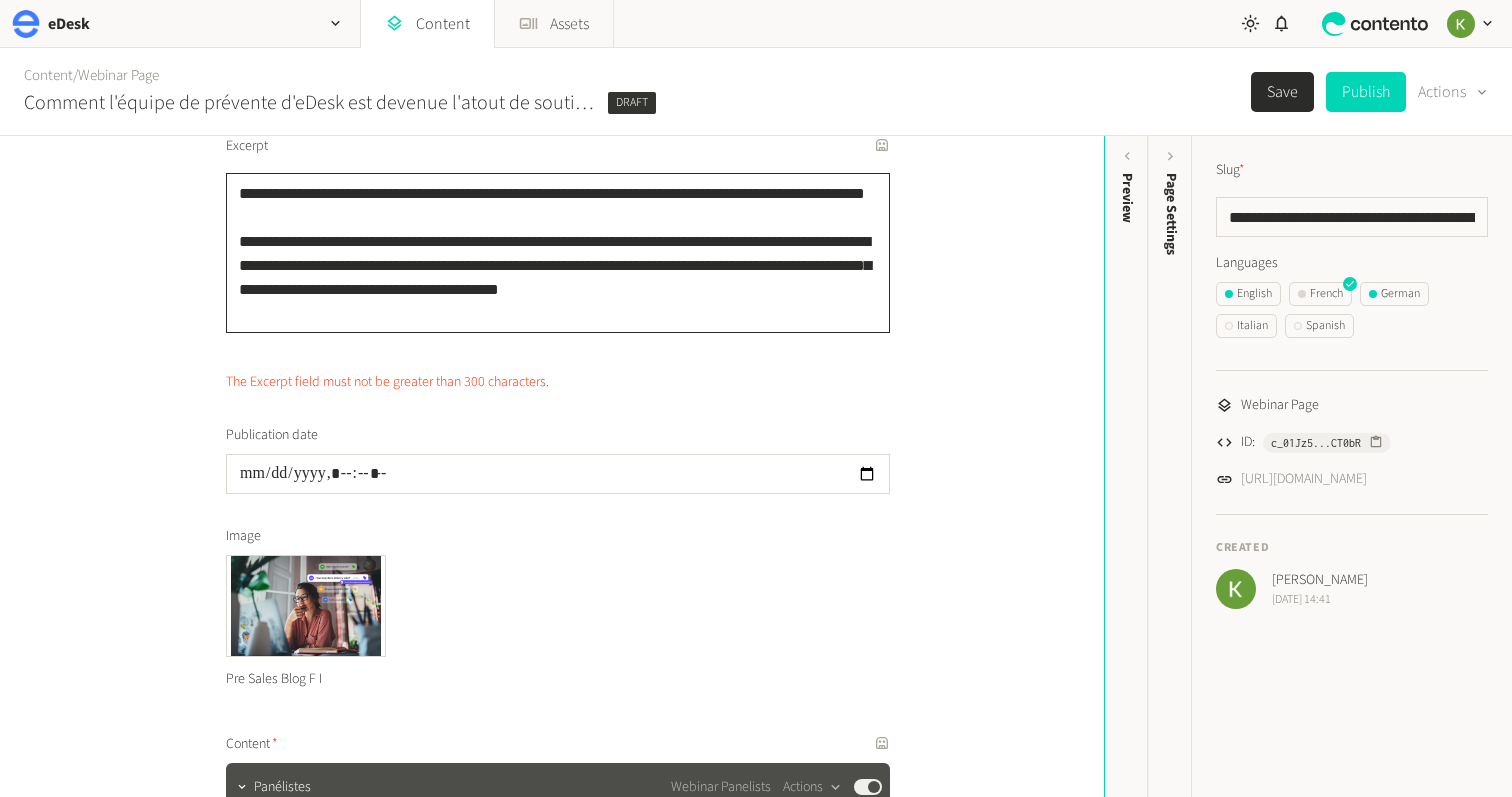drag, startPoint x: 364, startPoint y: 221, endPoint x: 220, endPoint y: 188, distance: 147.73286 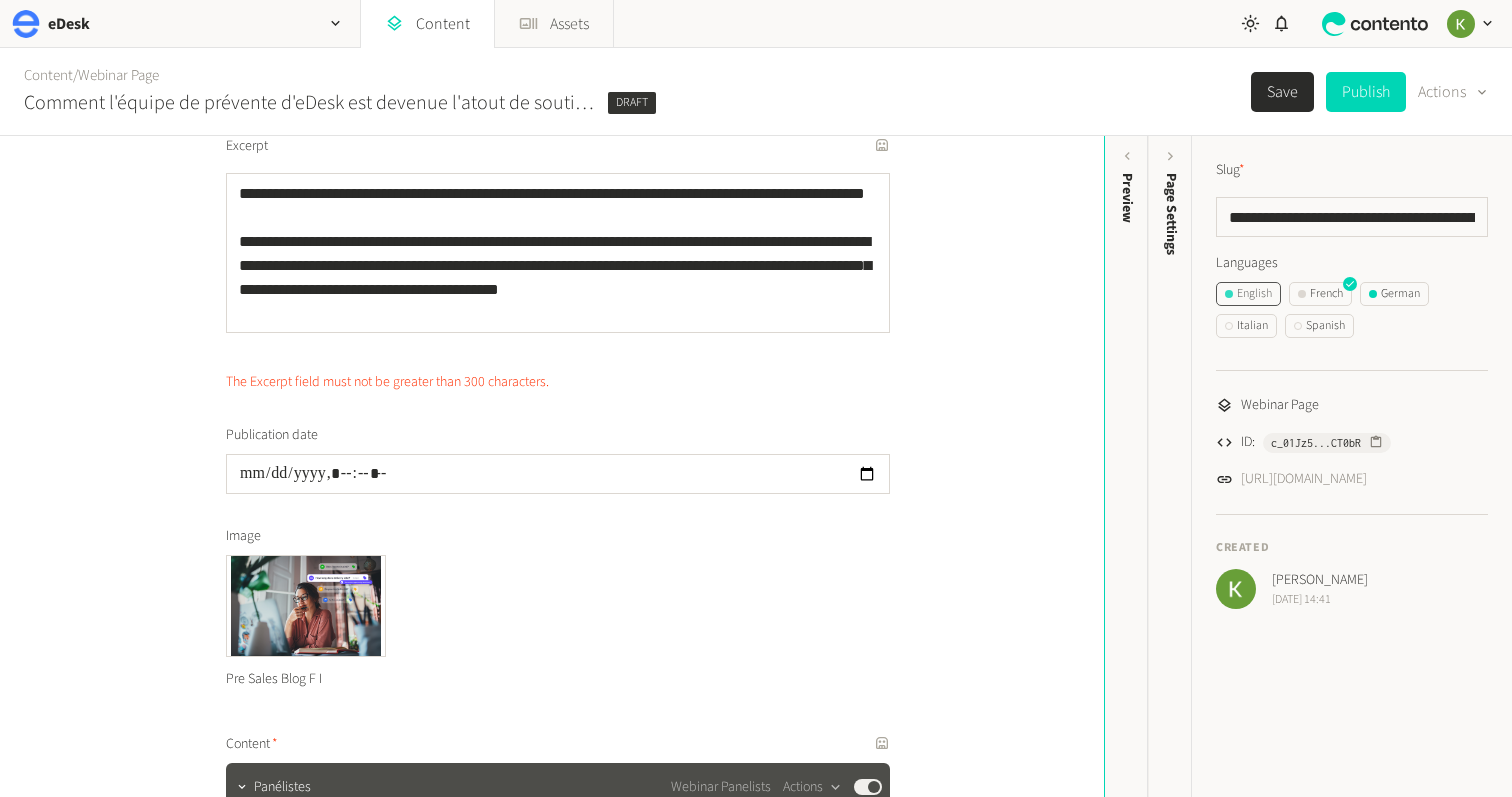 click on "English" 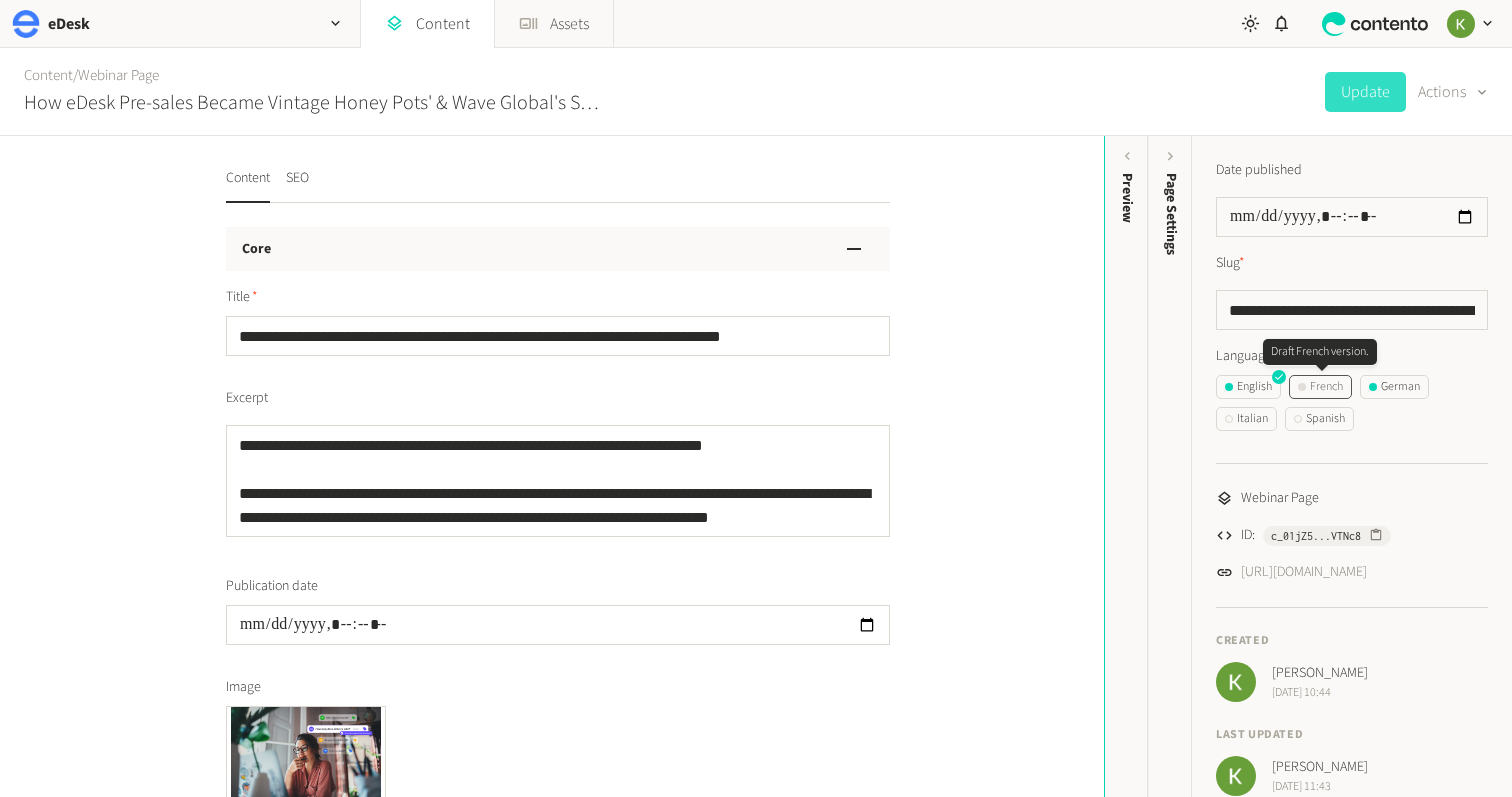 click on "French" 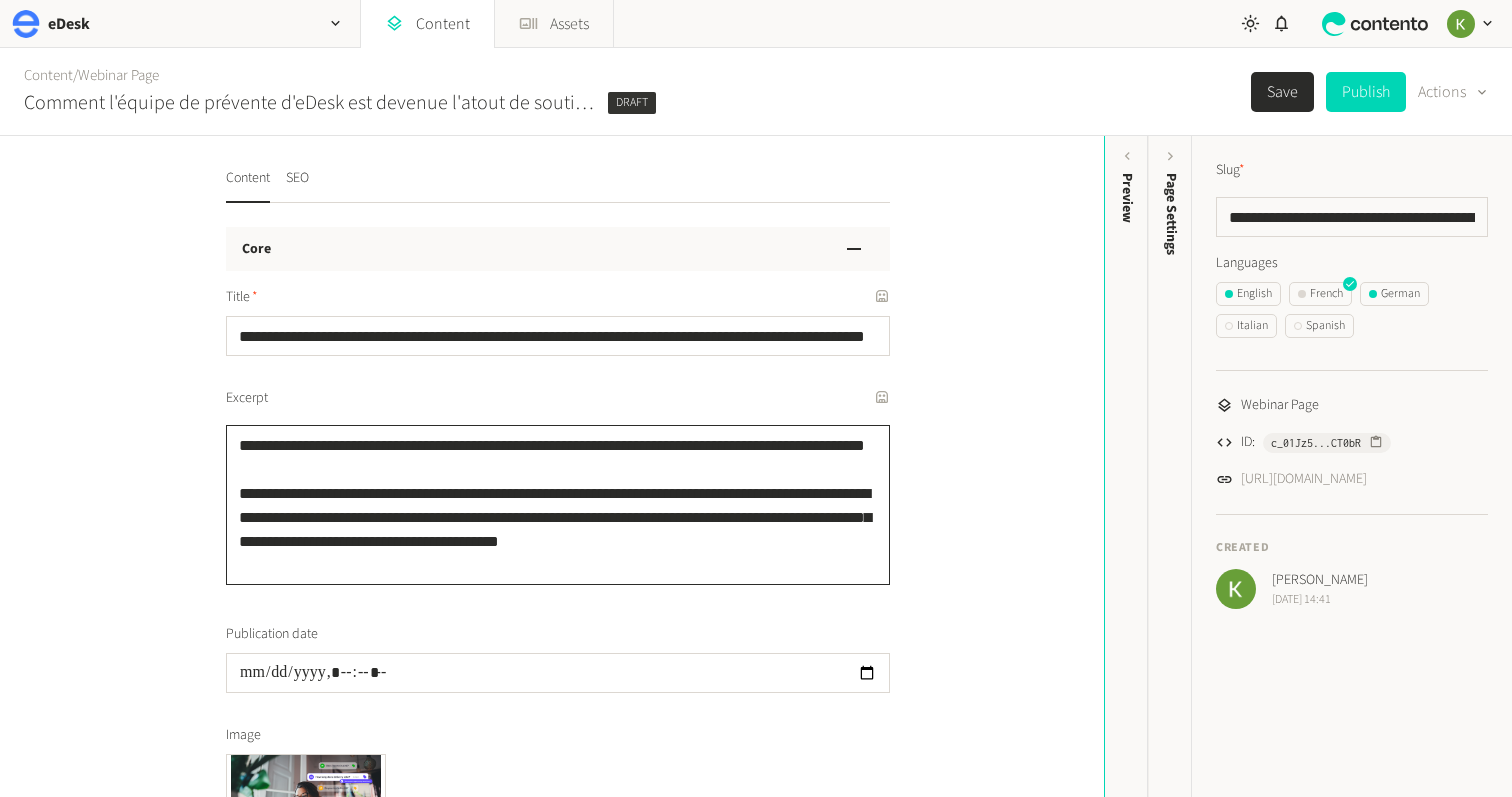 drag, startPoint x: 409, startPoint y: 472, endPoint x: 189, endPoint y: 412, distance: 228.03508 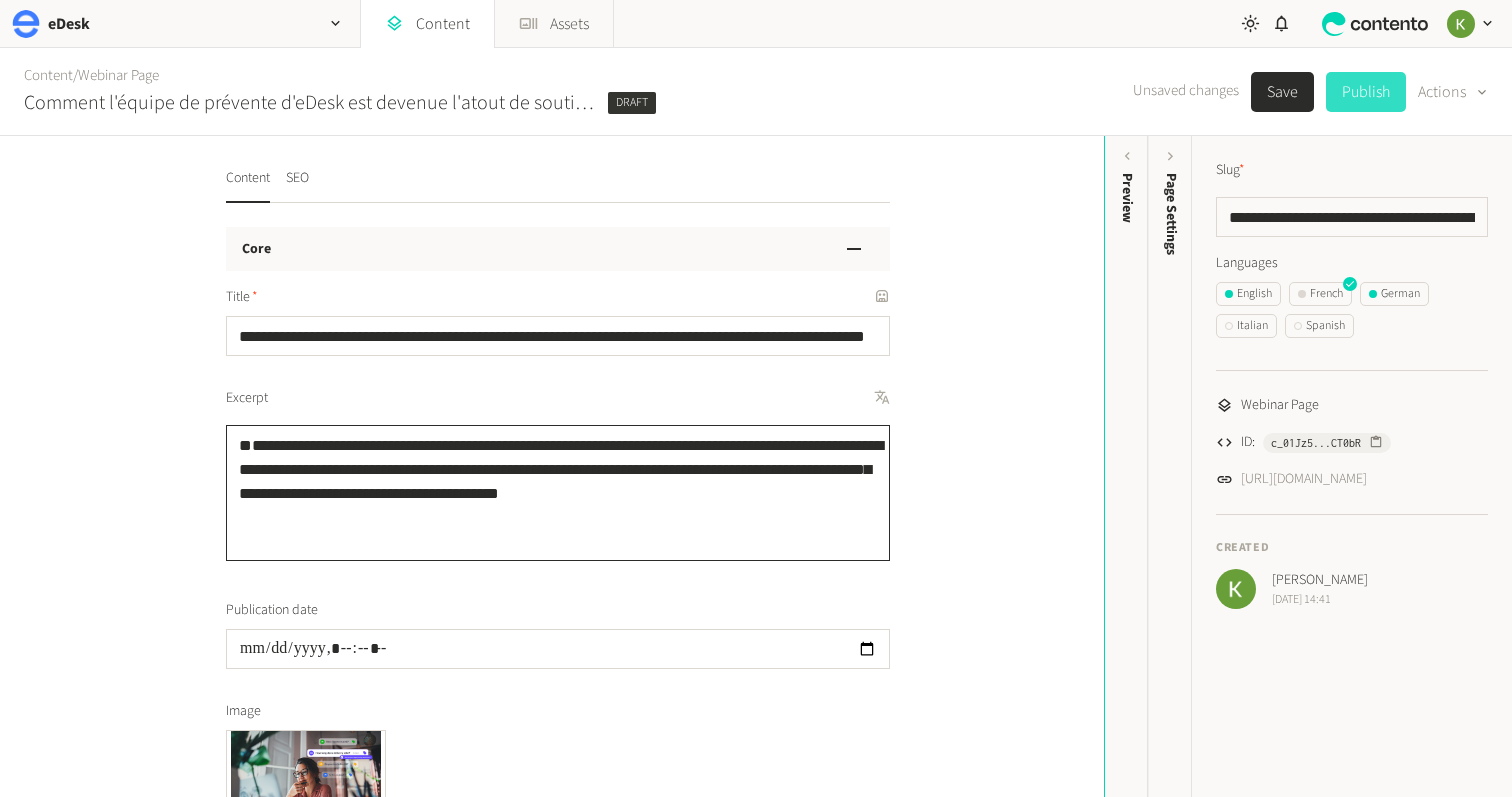 type on "**********" 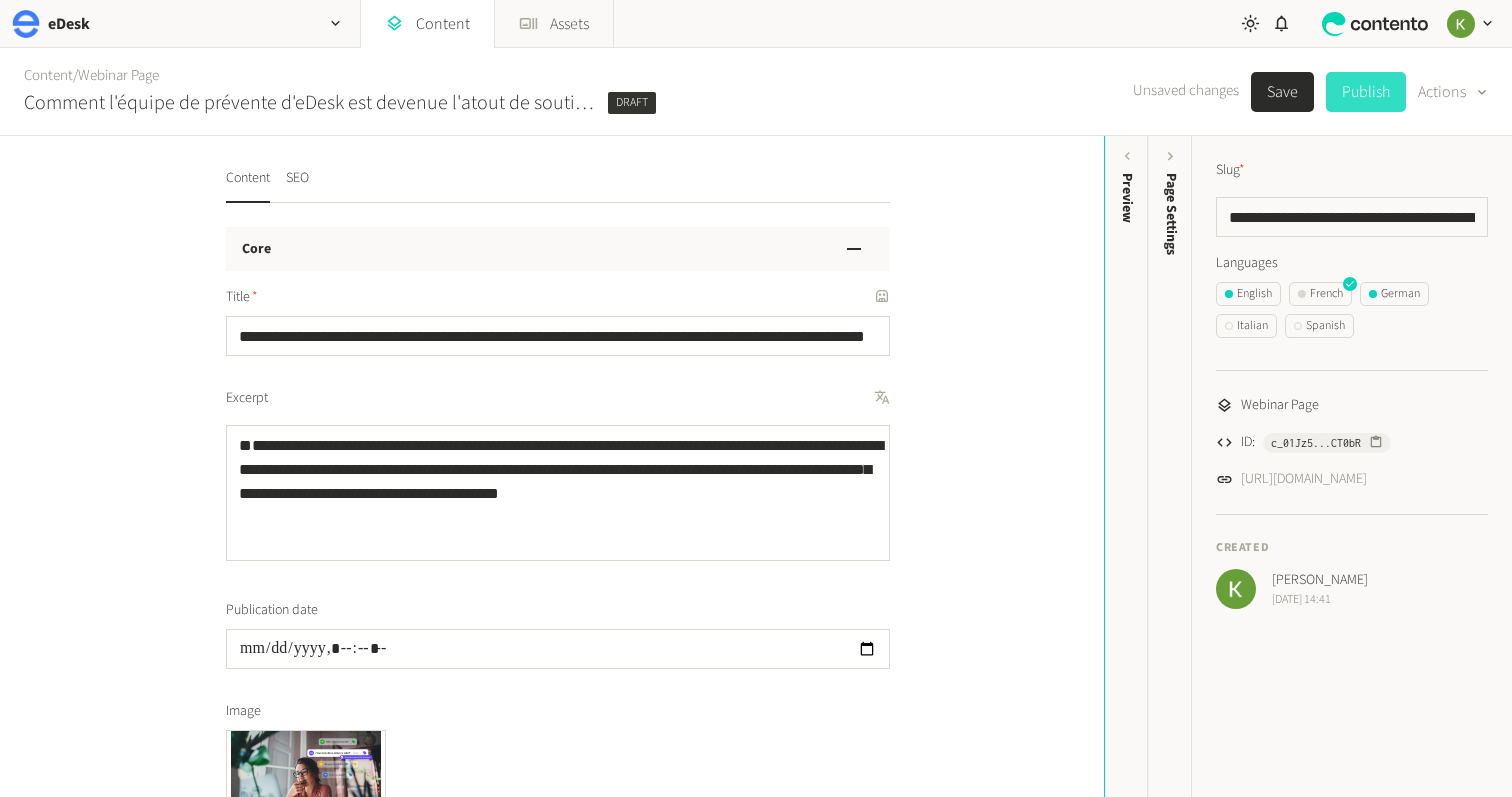 click on "Publish" 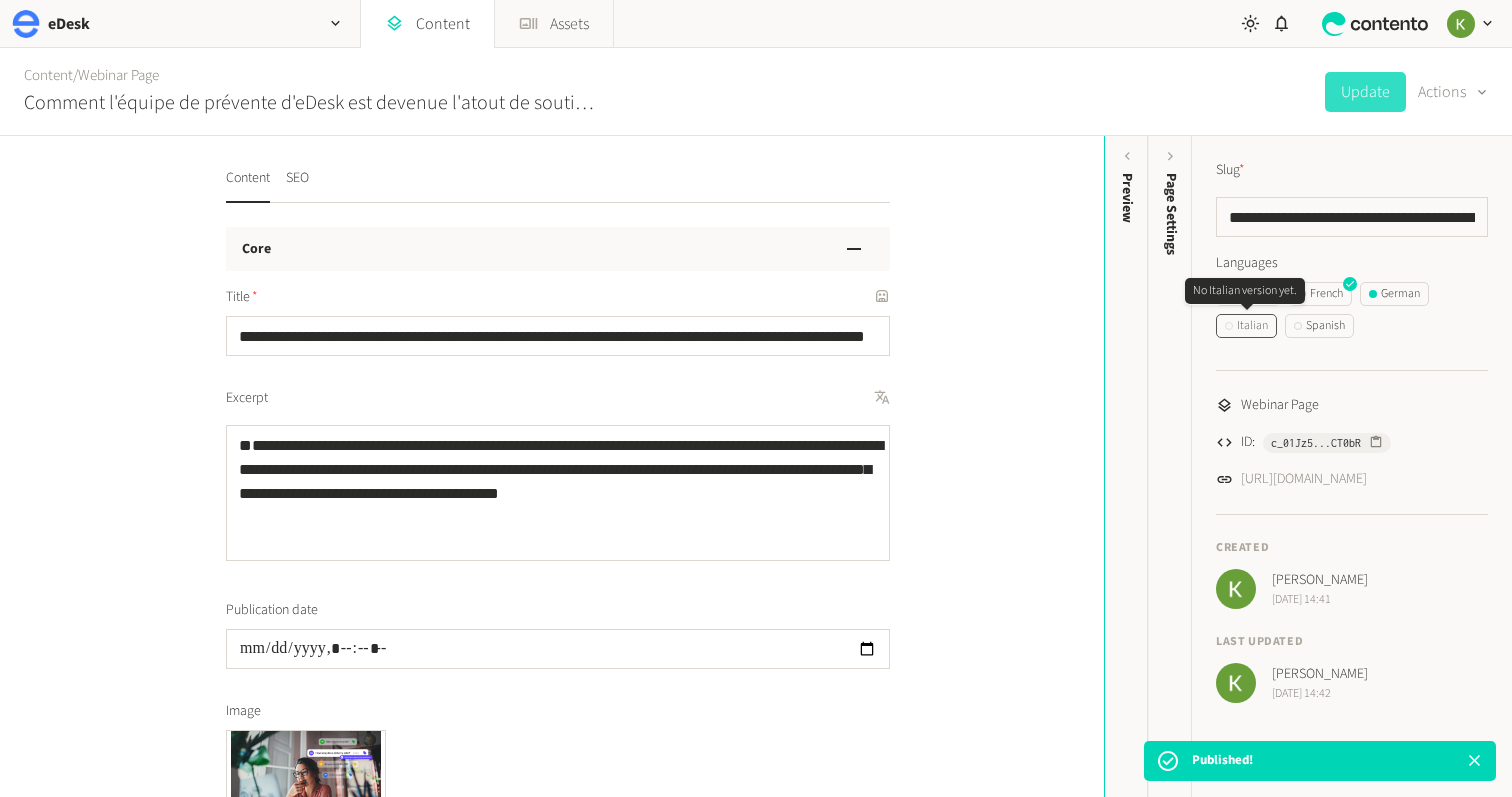 click on "Italian" 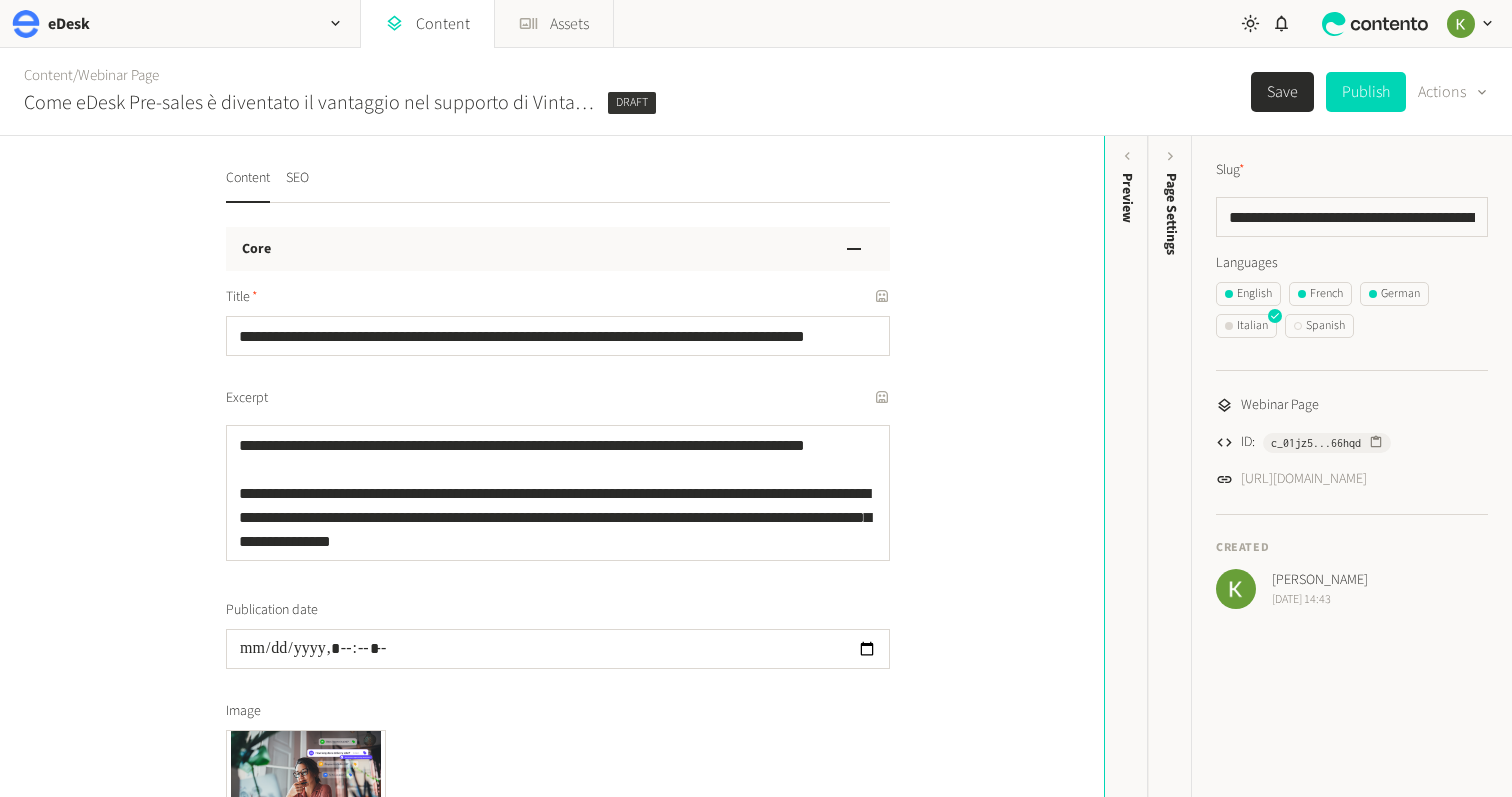 scroll, scrollTop: 0, scrollLeft: 0, axis: both 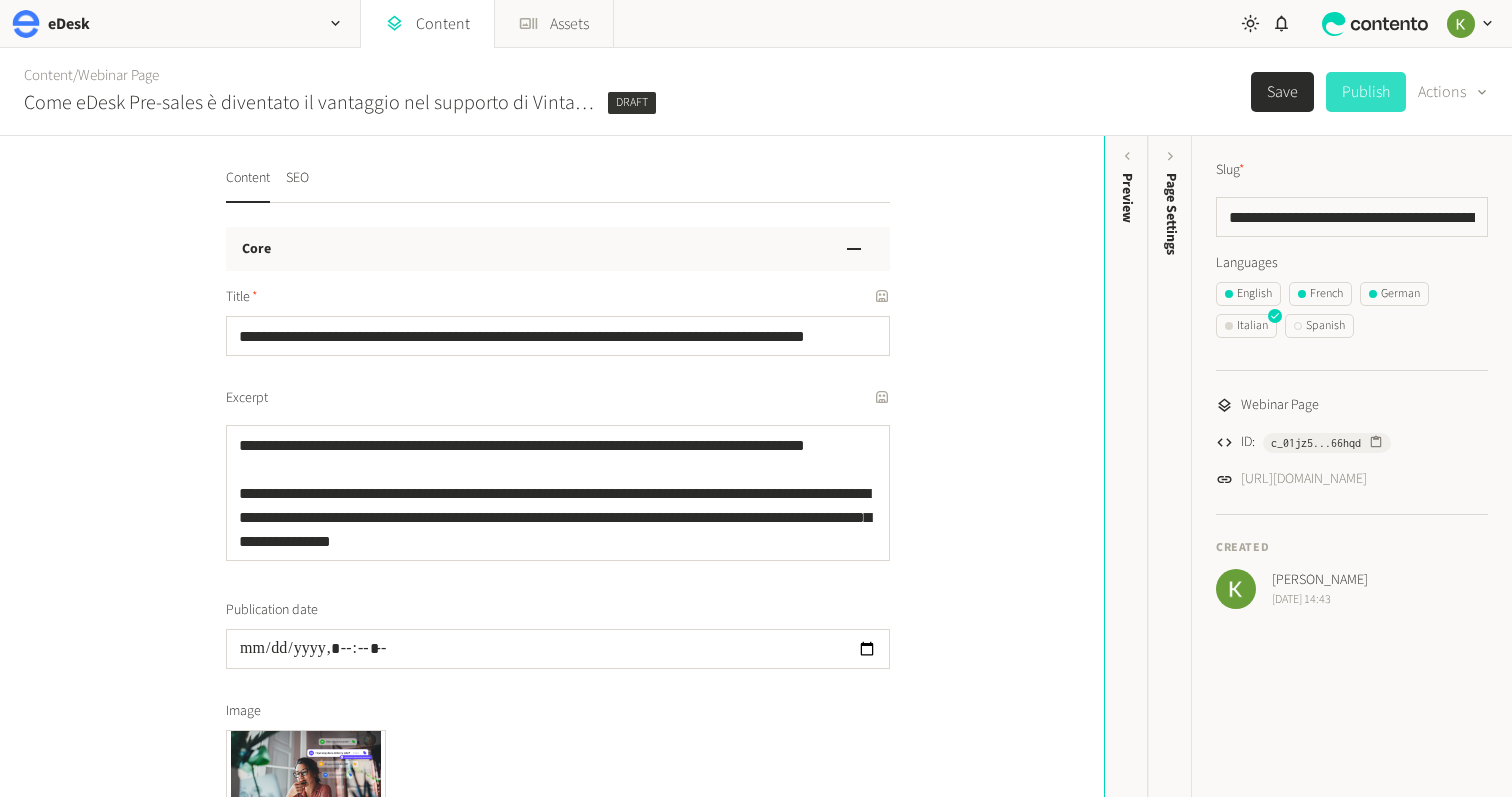 click on "Publish" 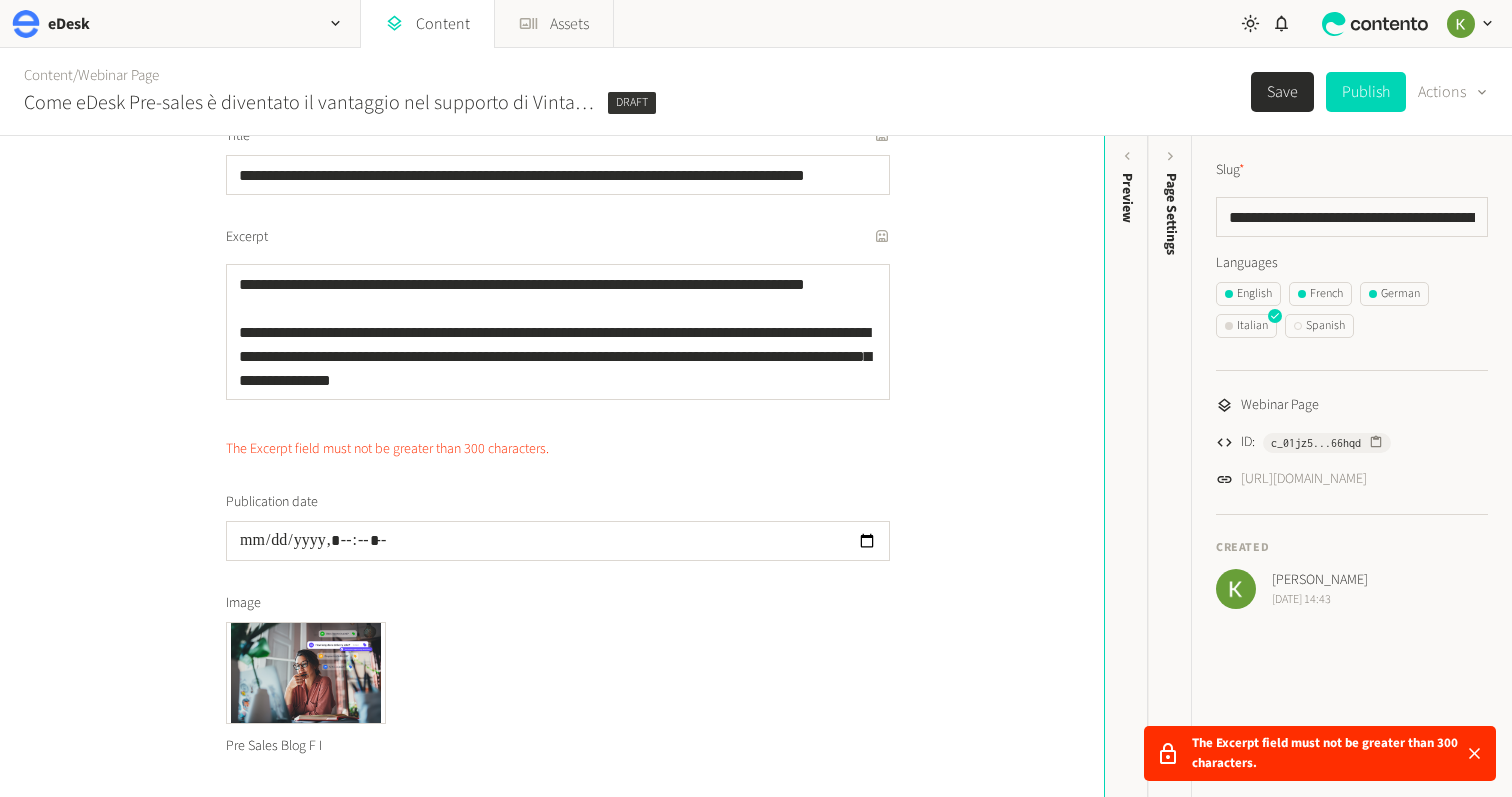 scroll, scrollTop: 118, scrollLeft: 0, axis: vertical 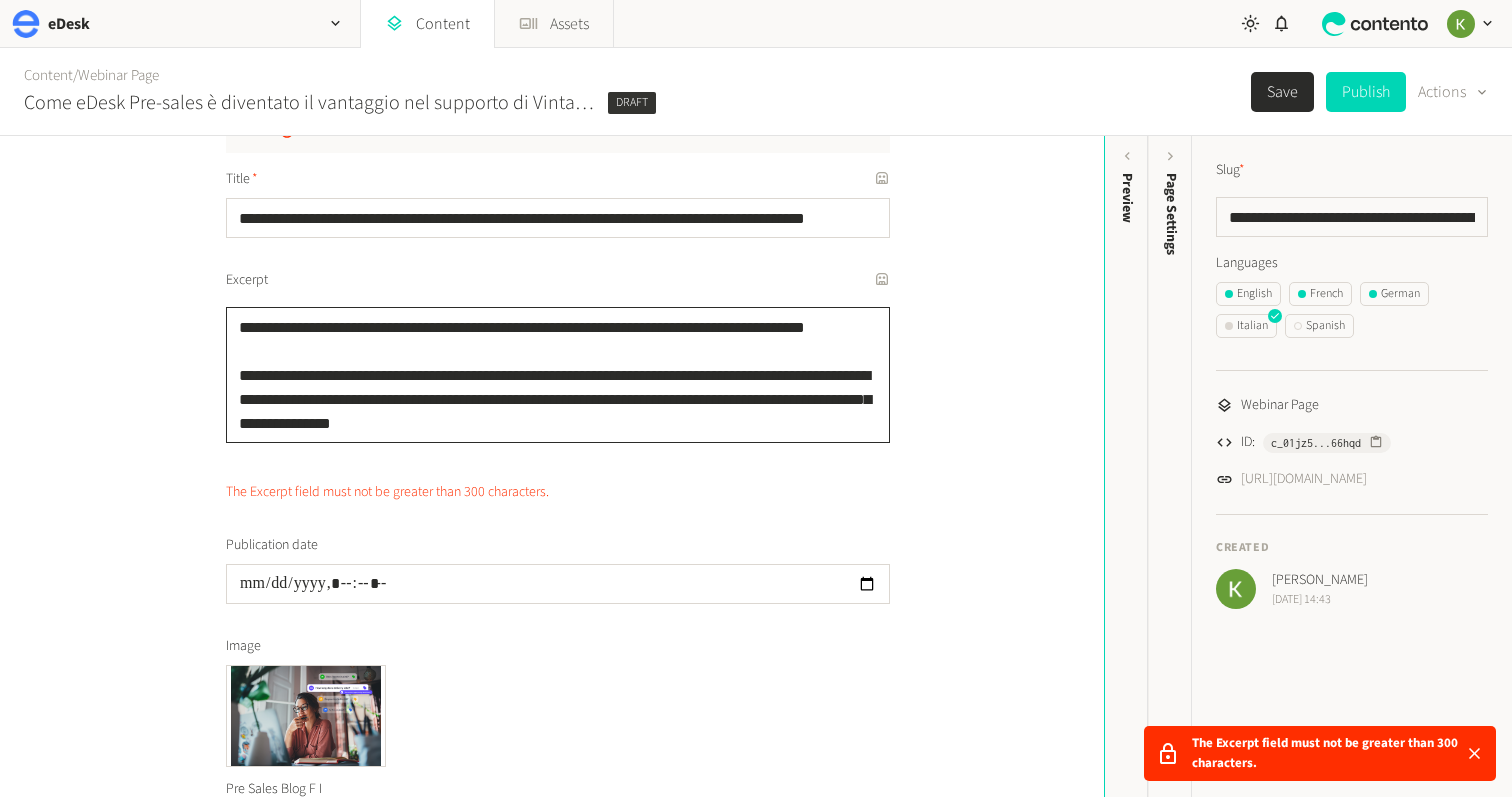drag, startPoint x: 863, startPoint y: 329, endPoint x: 562, endPoint y: 323, distance: 301.05978 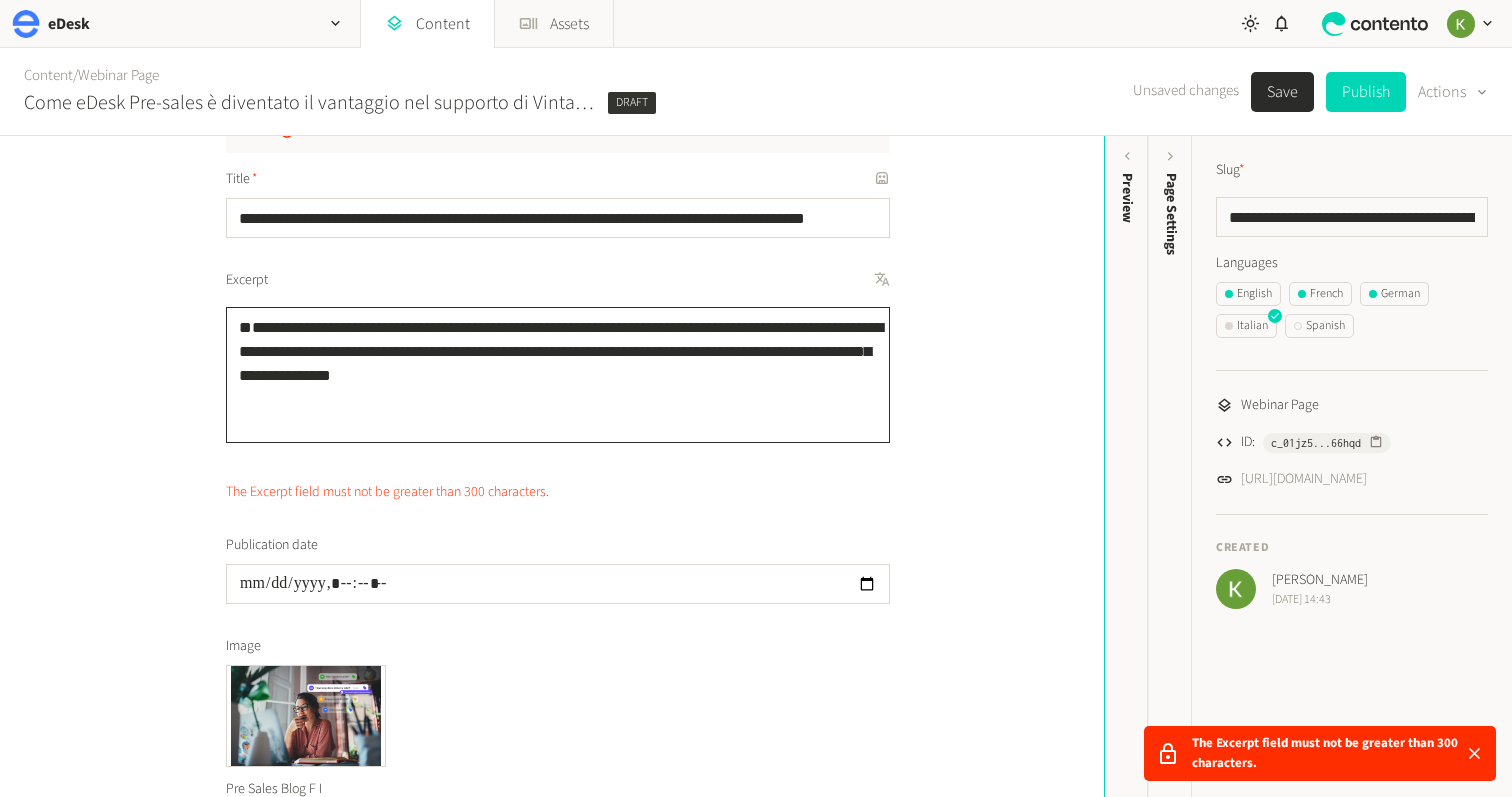 click on "**********" 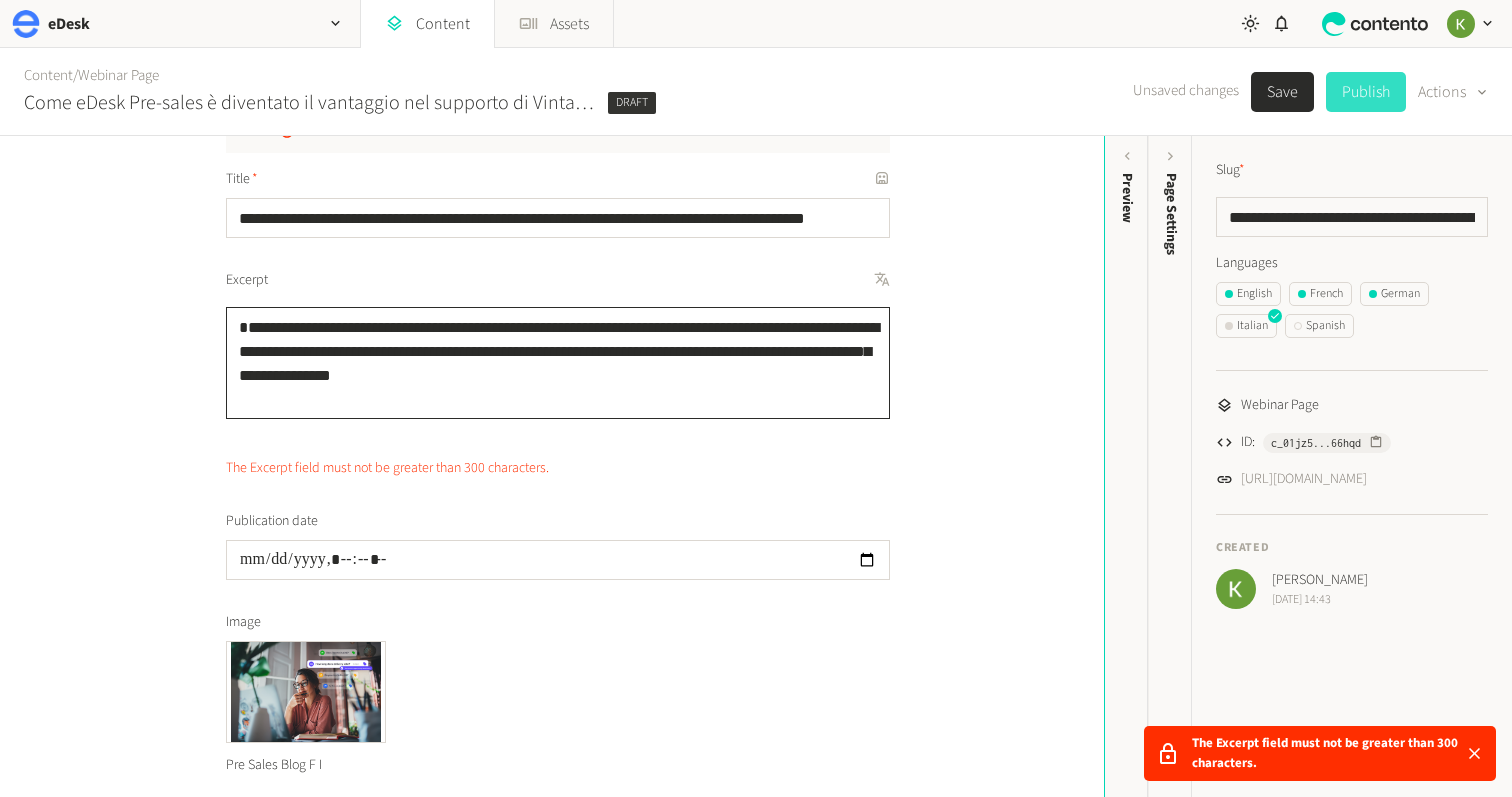 type on "**********" 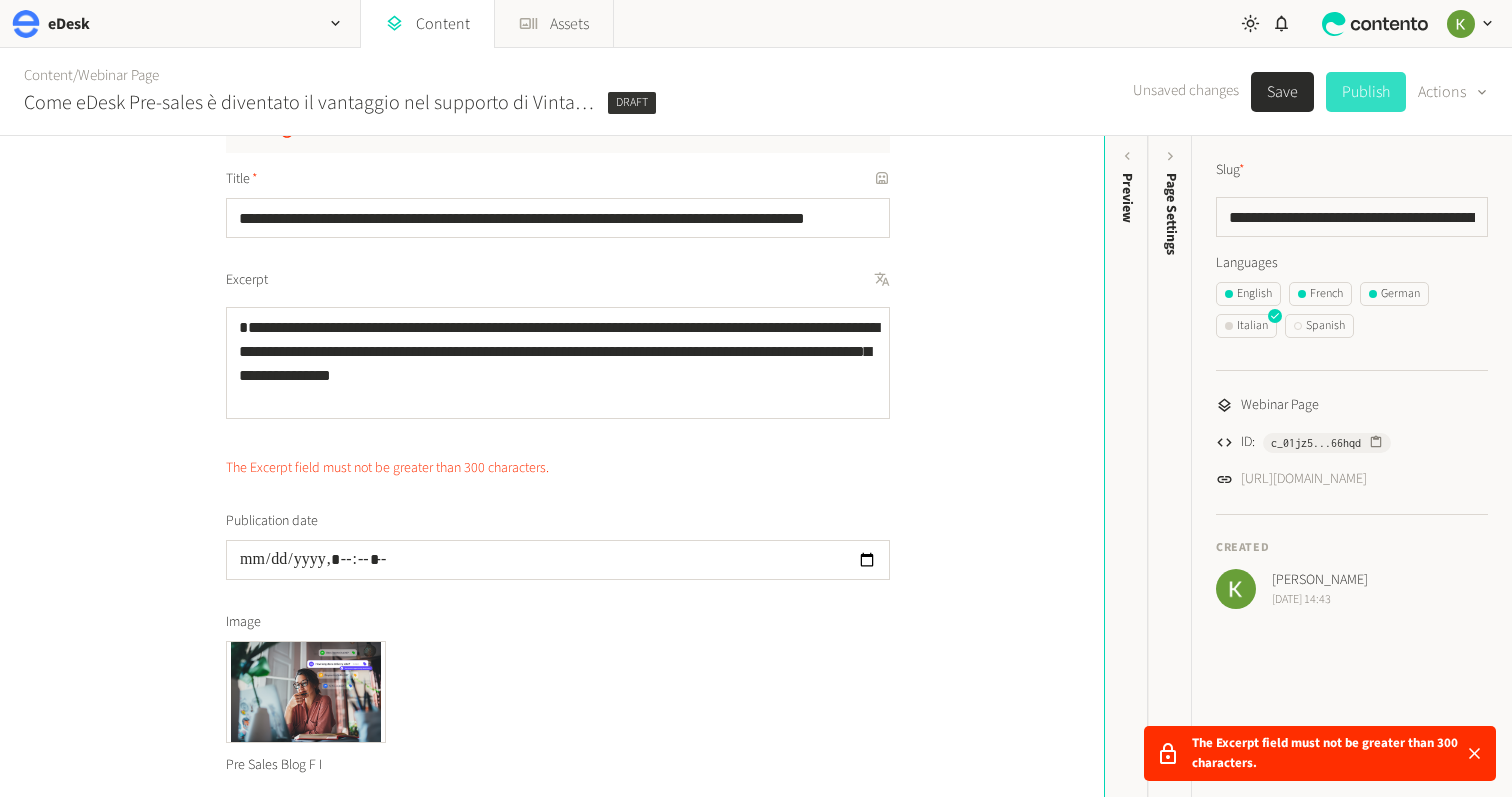 click on "Publish" 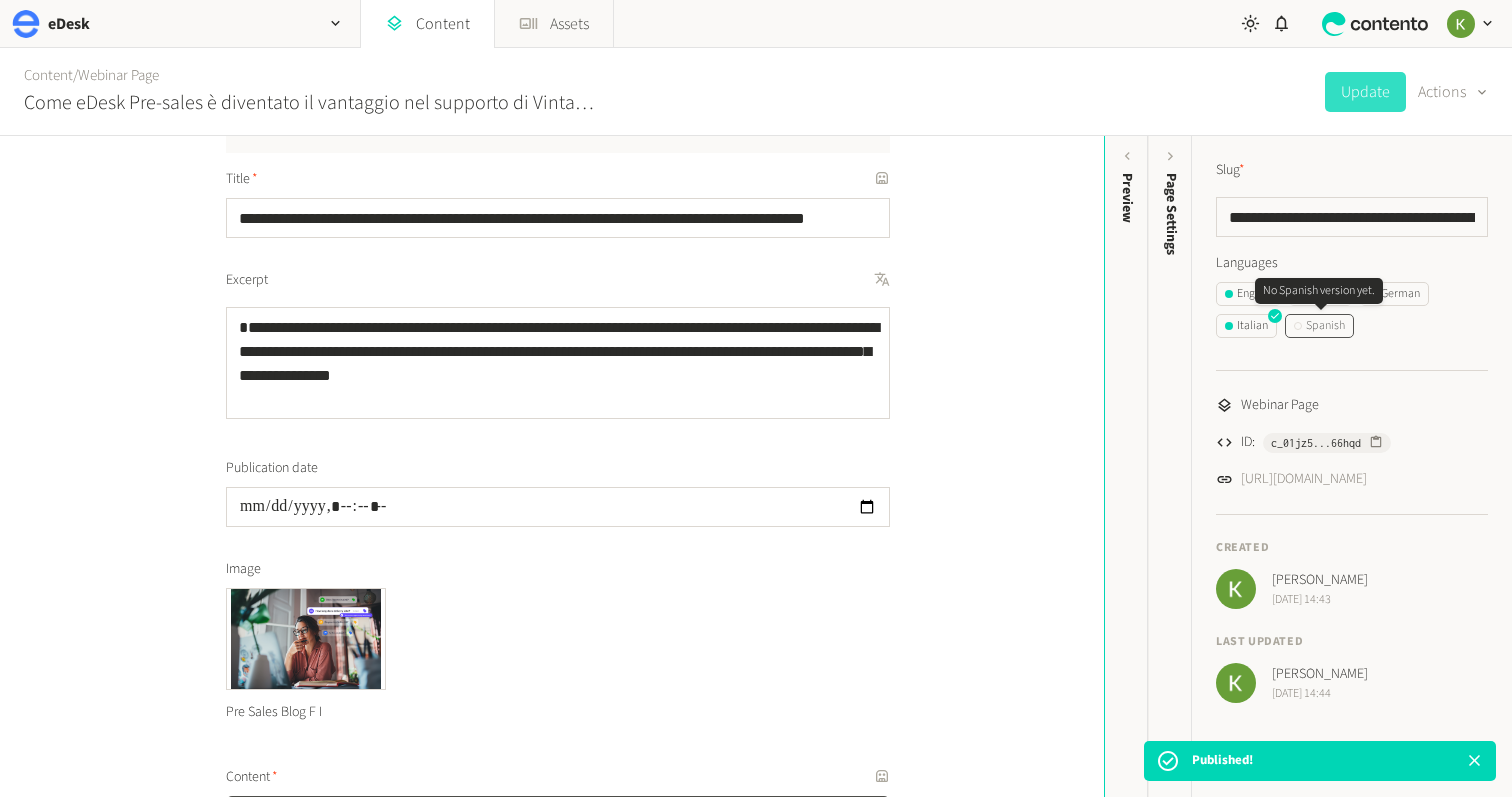 click on "Spanish" 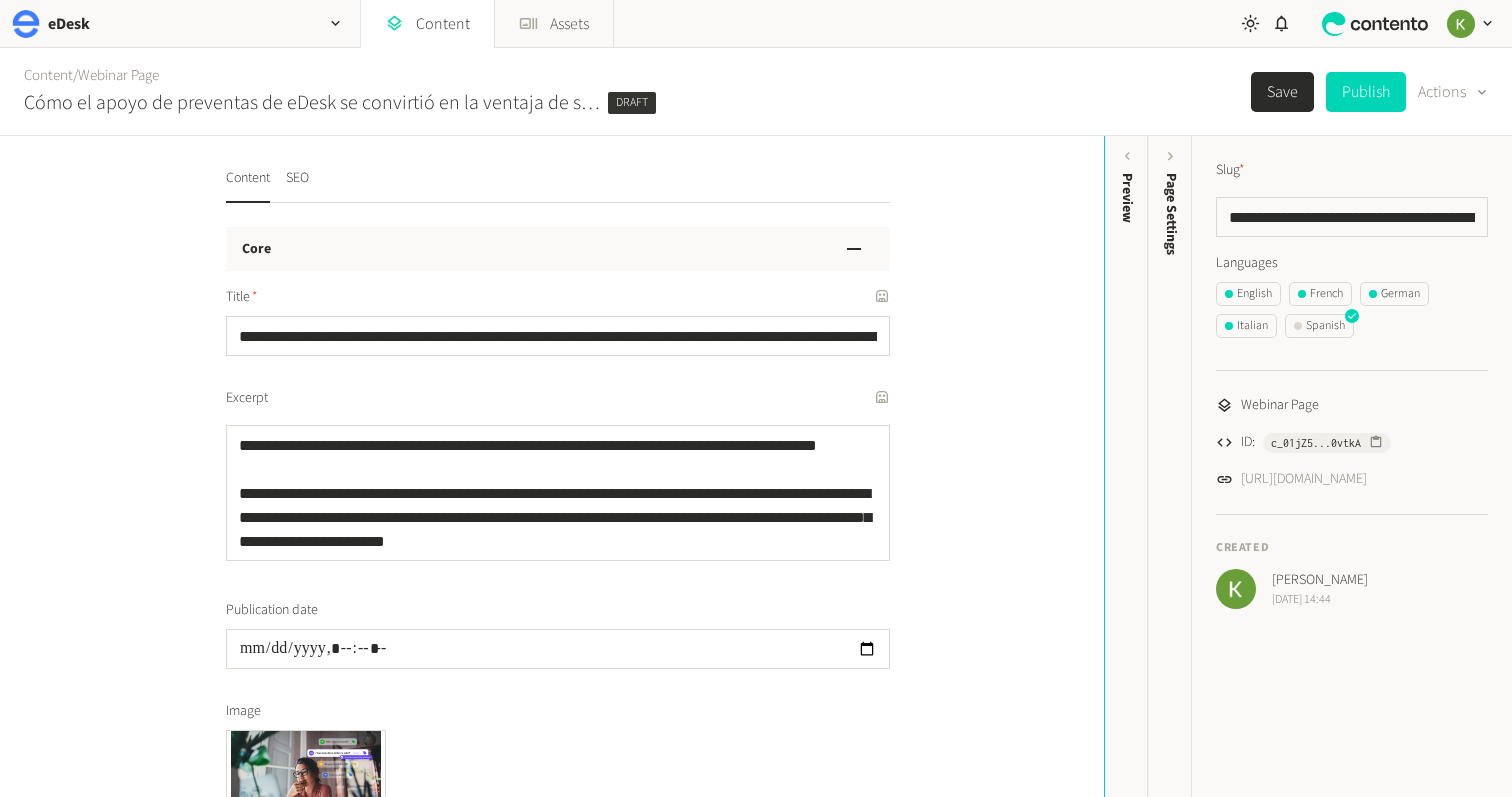 scroll, scrollTop: 0, scrollLeft: 0, axis: both 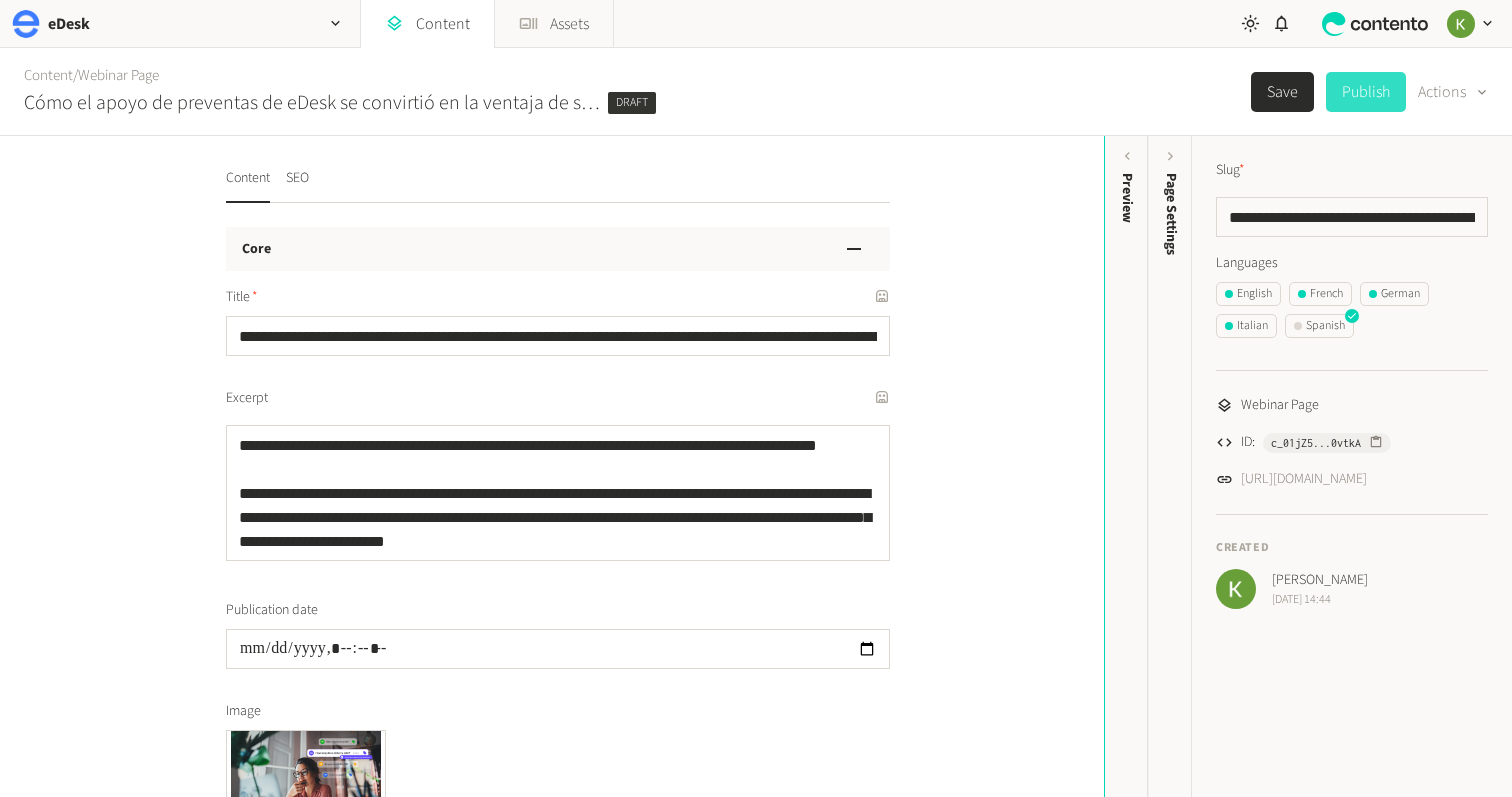 click on "Publish" 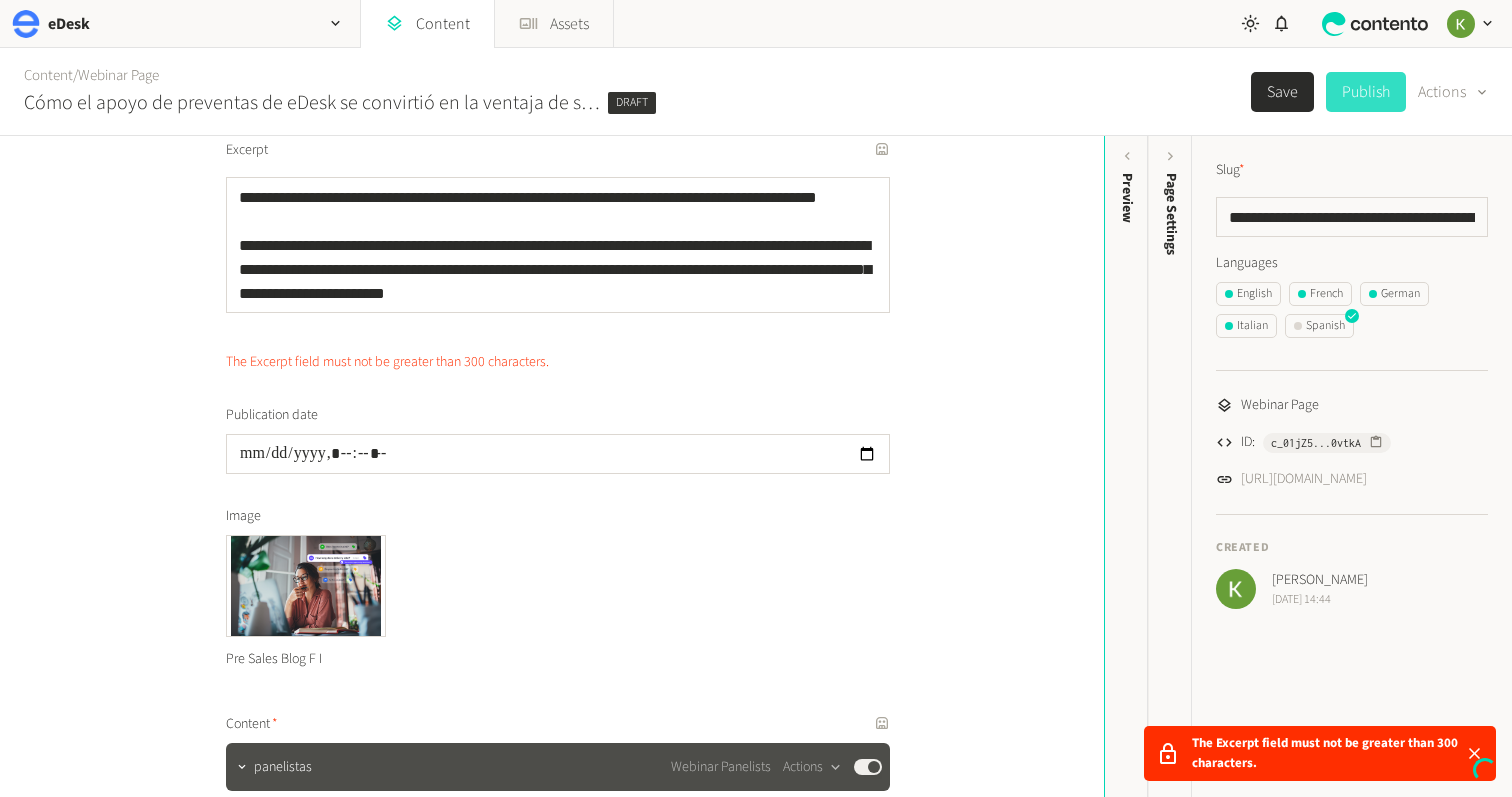 scroll, scrollTop: 252, scrollLeft: 0, axis: vertical 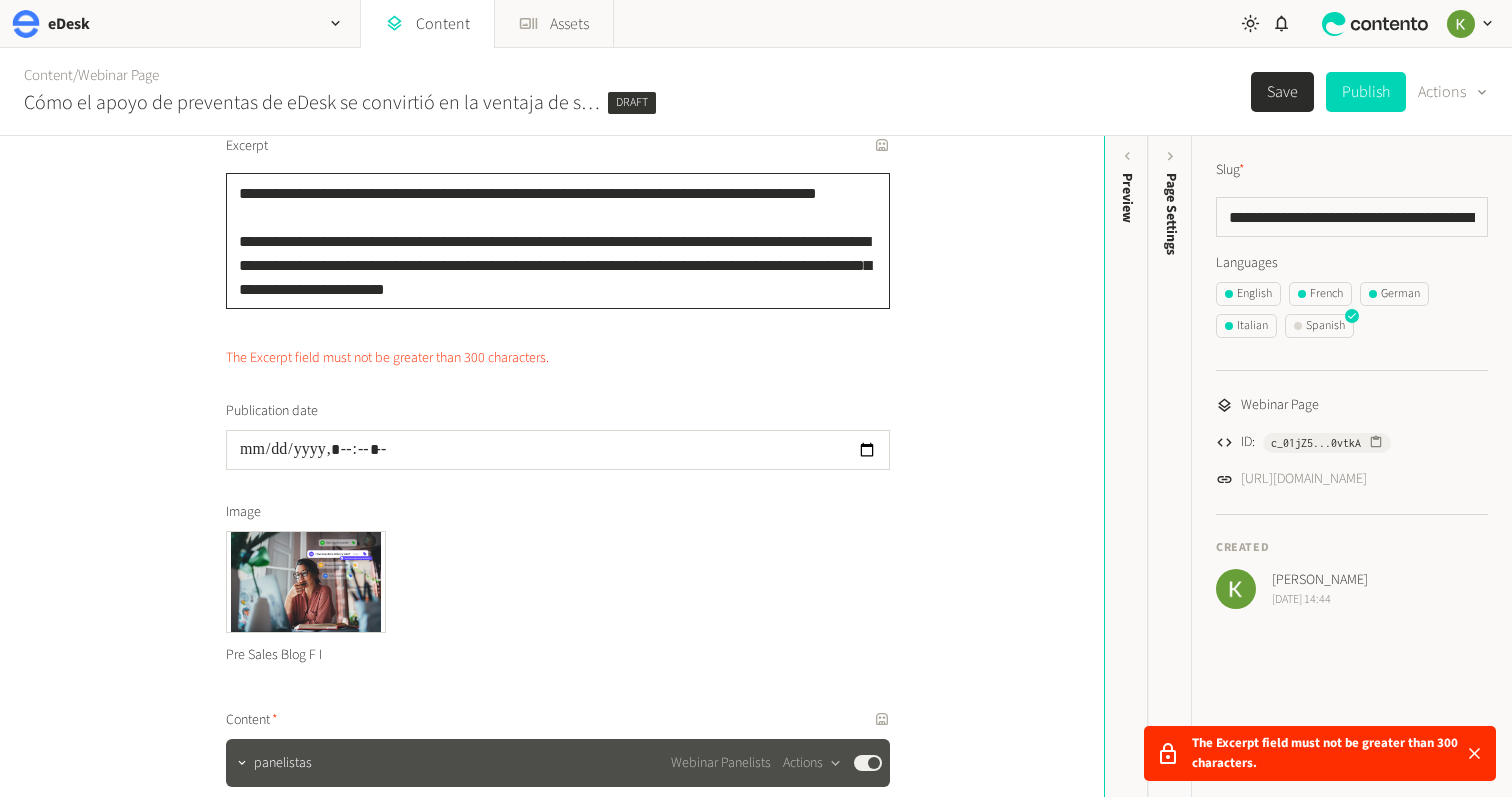 drag, startPoint x: 701, startPoint y: 219, endPoint x: 227, endPoint y: 191, distance: 474.8263 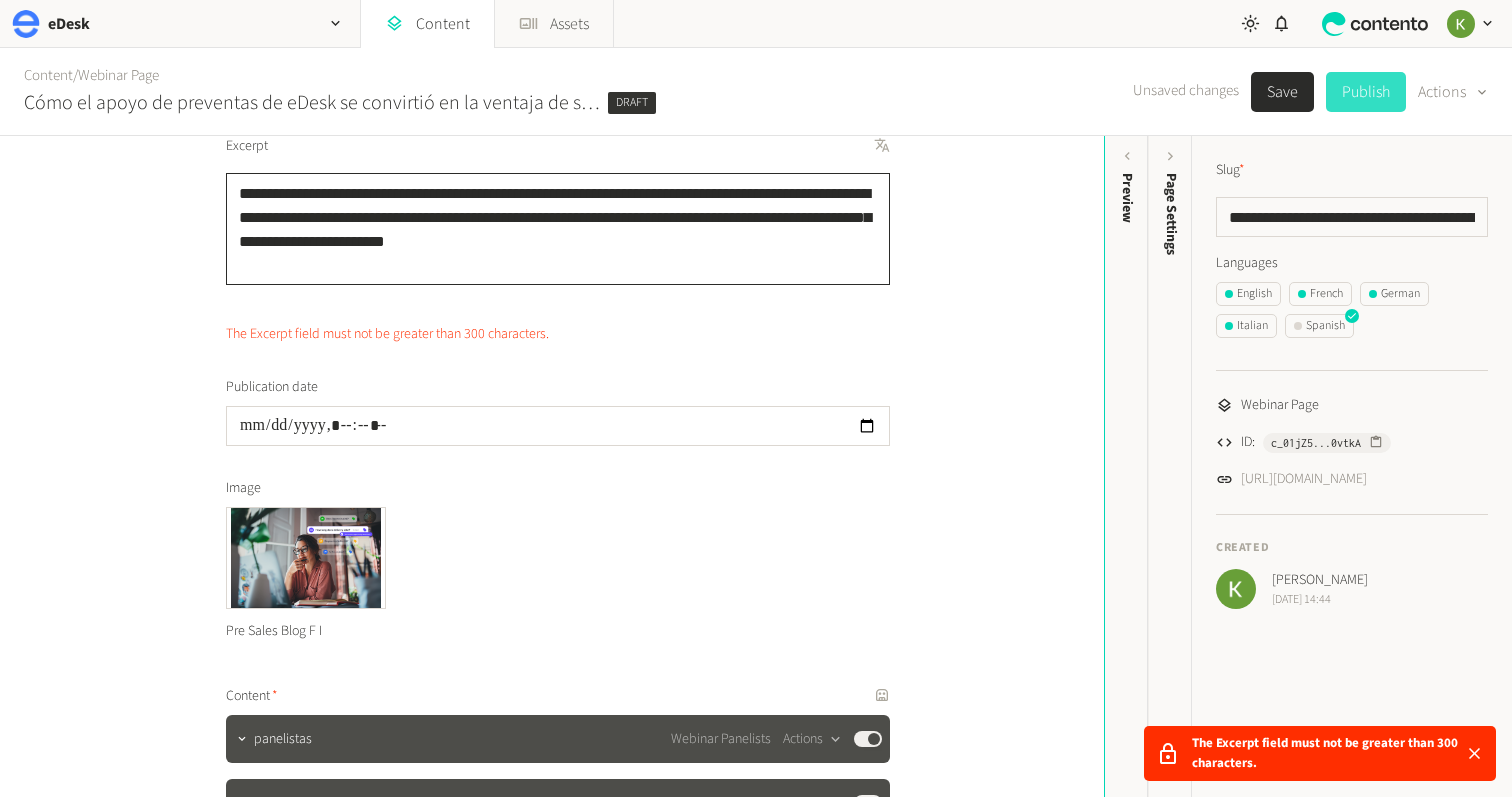 type on "**********" 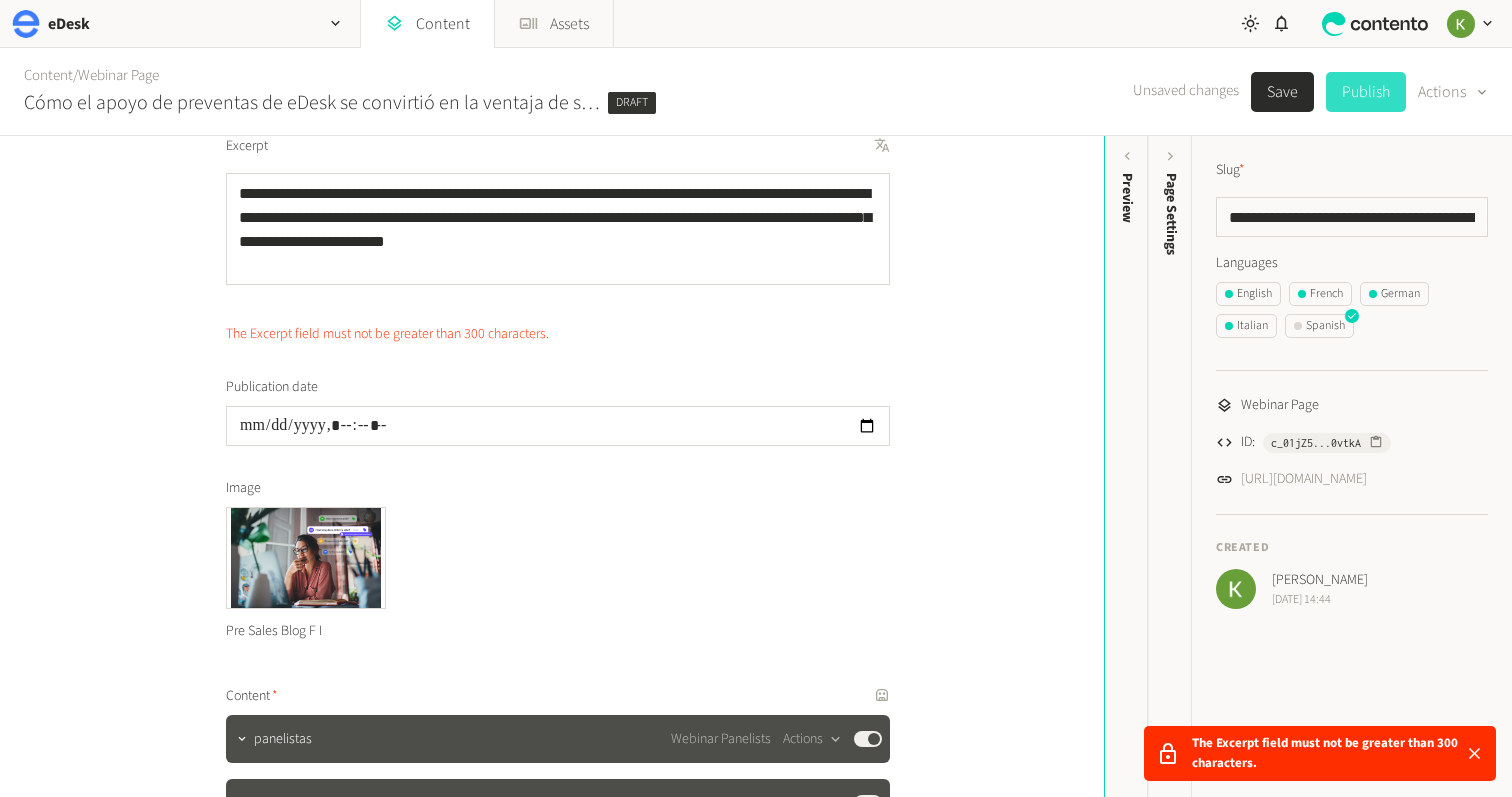 click on "Publish" 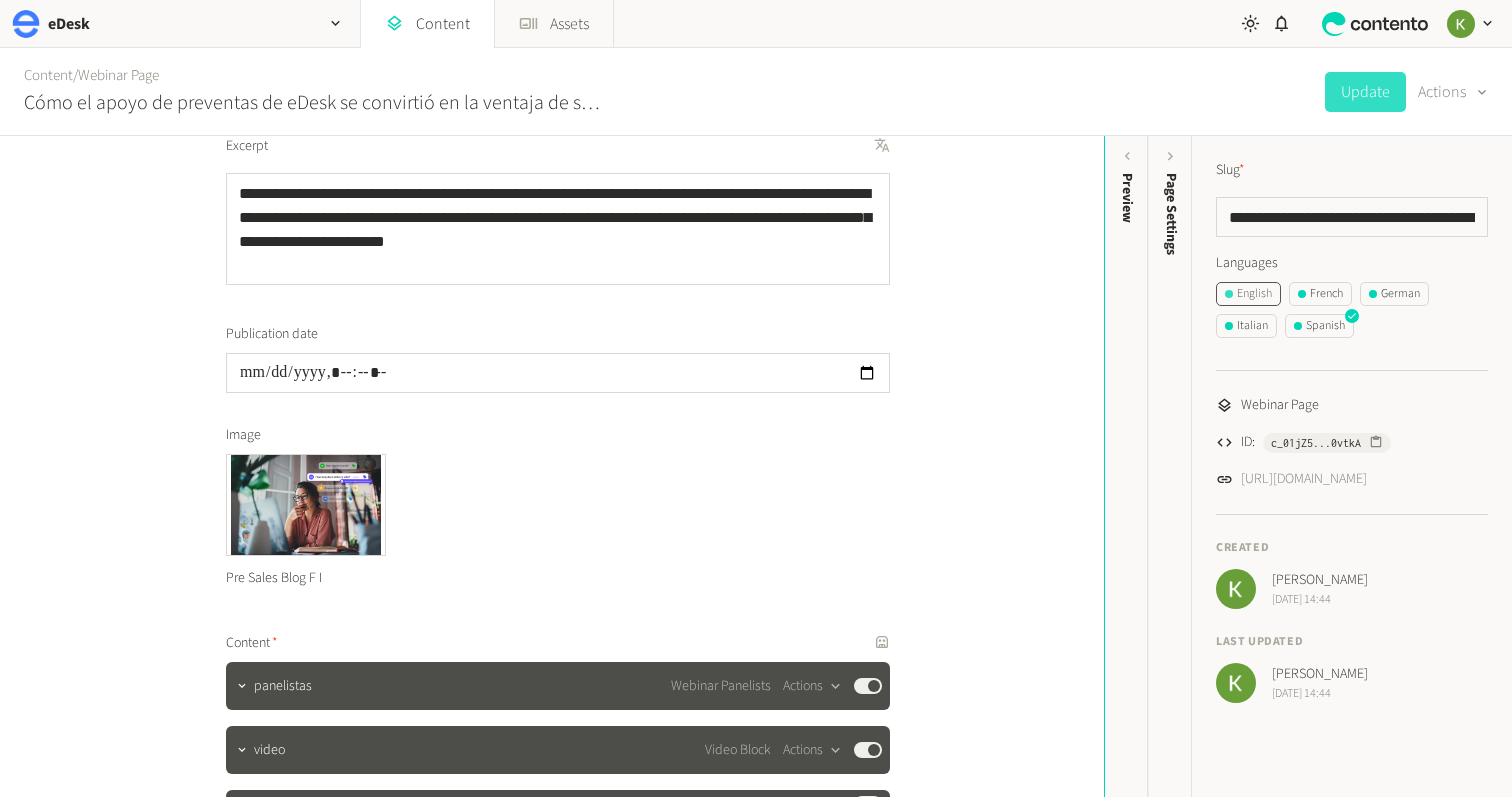 click on "English" 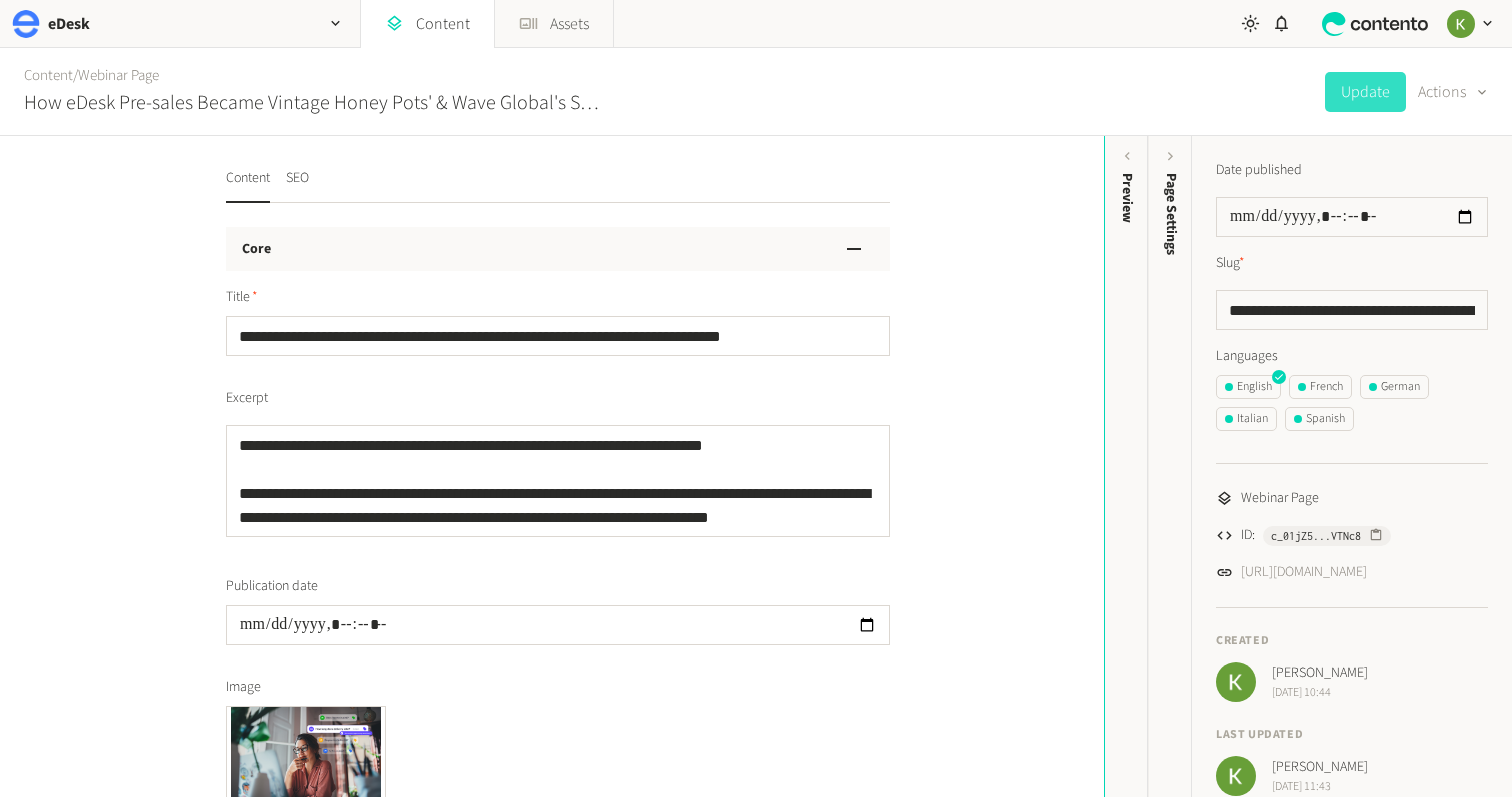 click on "Content   /  Webinar Page How eDesk Pre-sales Became Vintage Honey Pots' & Wave Global's Support Advantage  Update   Actions" 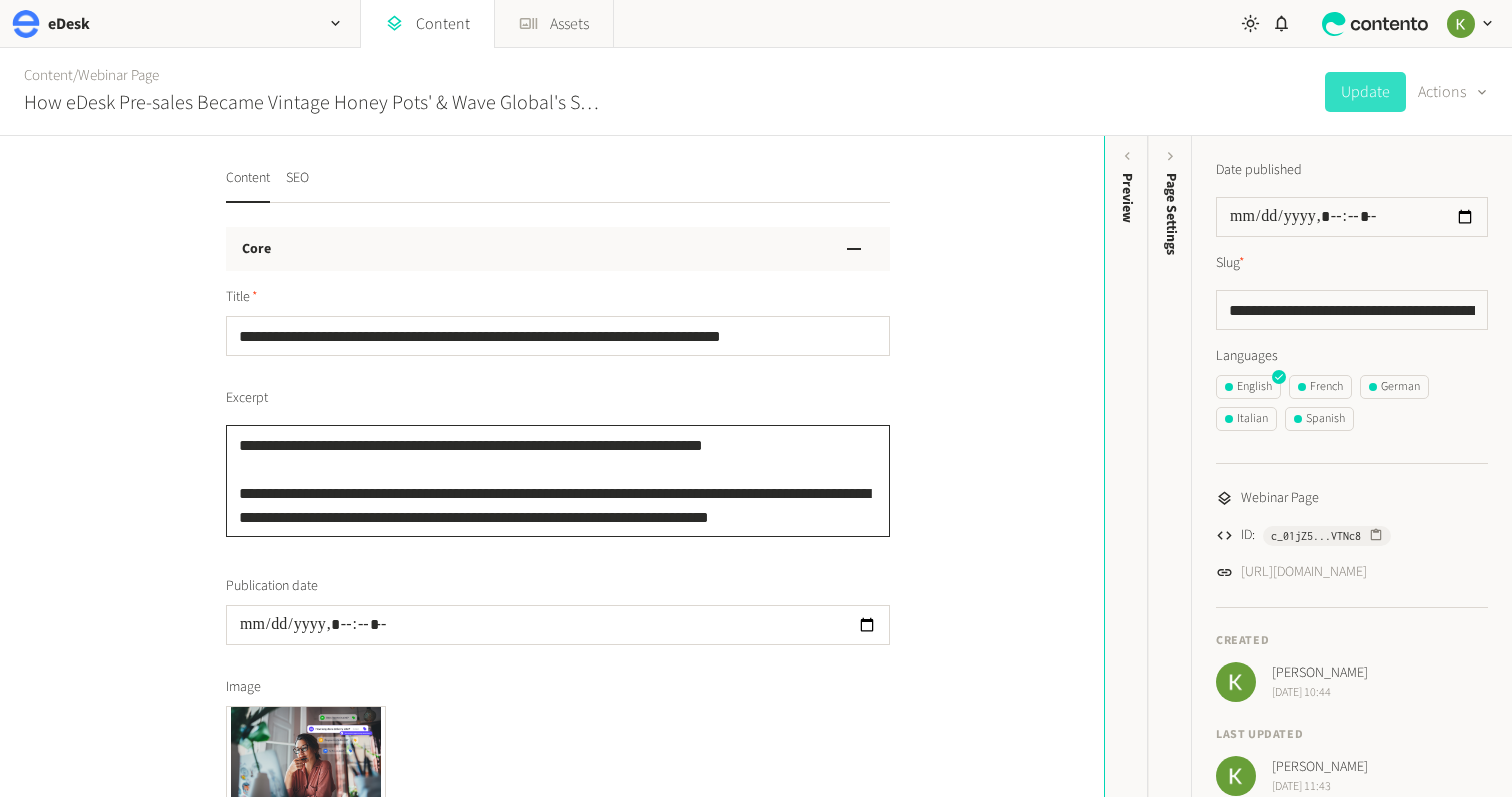 click on "**********" 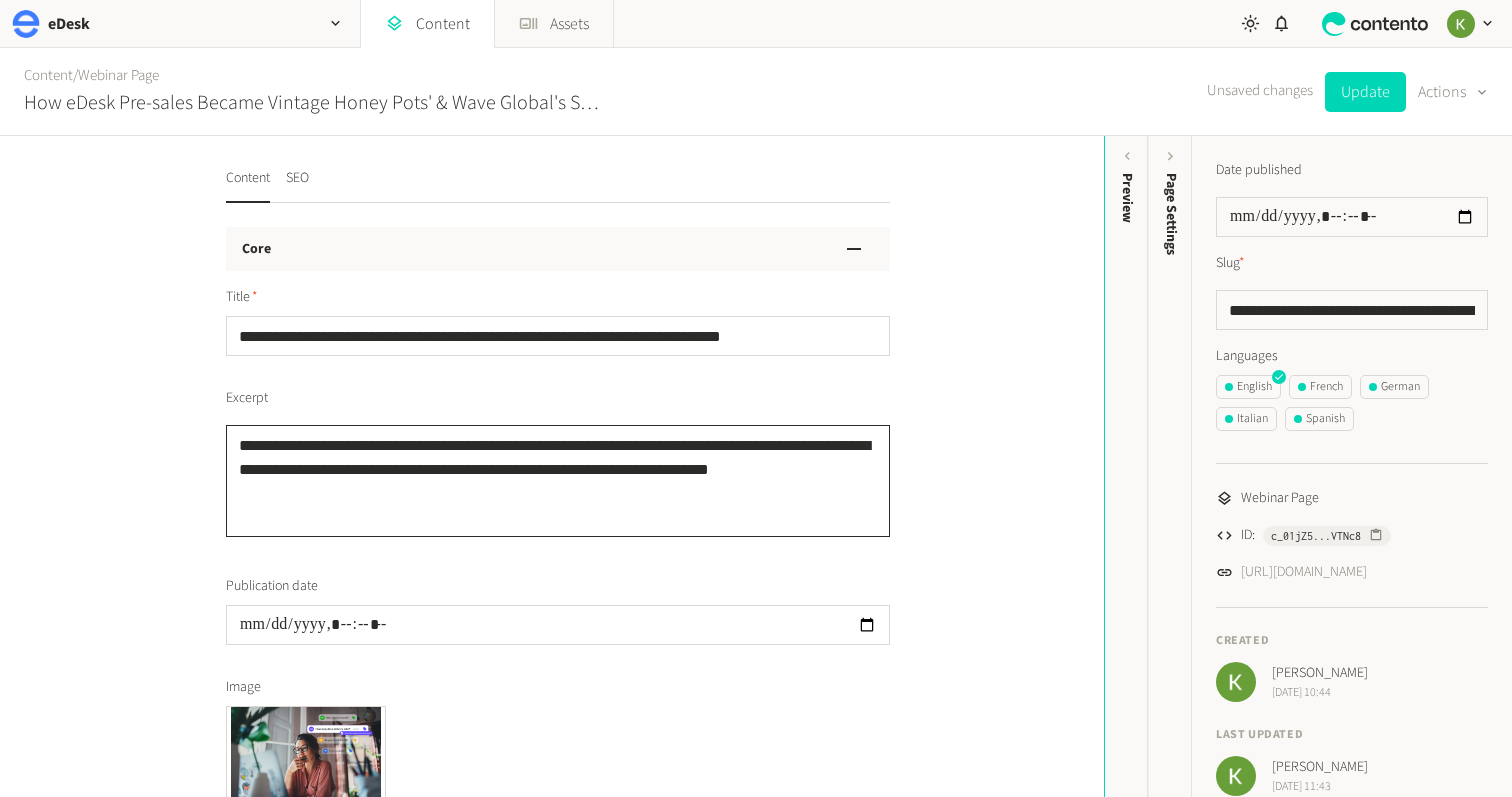 scroll, scrollTop: 1, scrollLeft: 0, axis: vertical 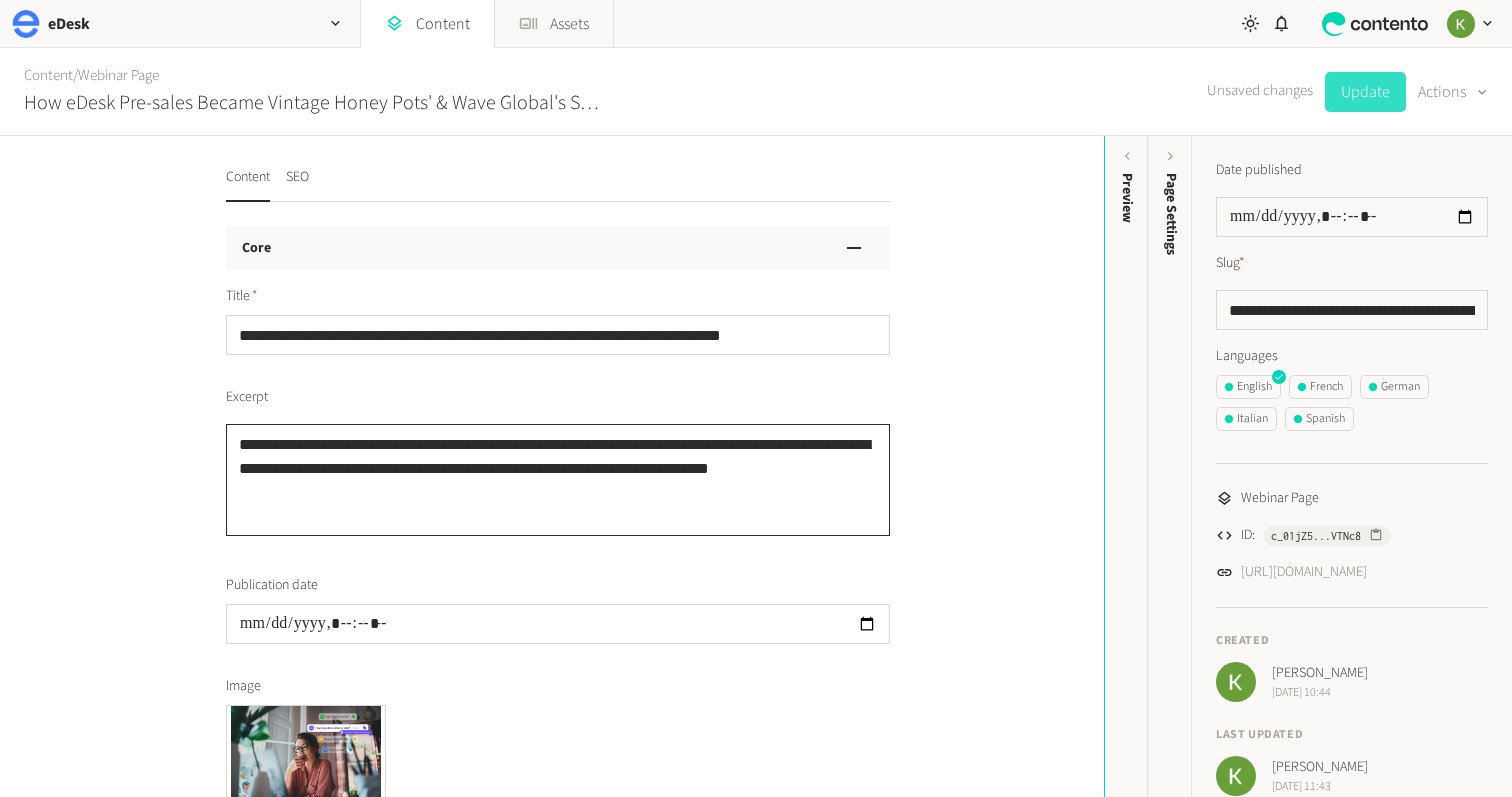 type on "**********" 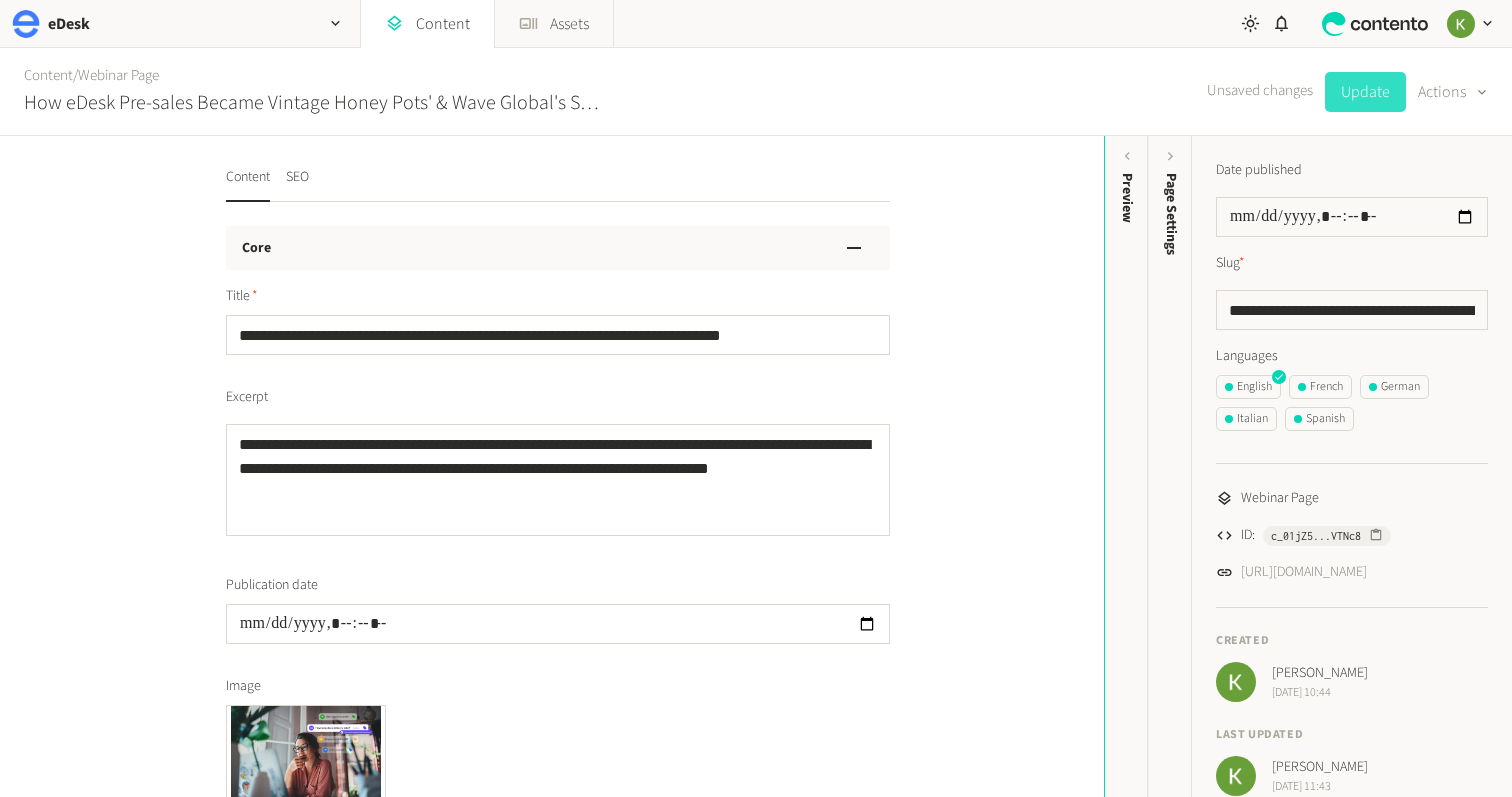 drag, startPoint x: 1357, startPoint y: 91, endPoint x: 1346, endPoint y: 93, distance: 11.18034 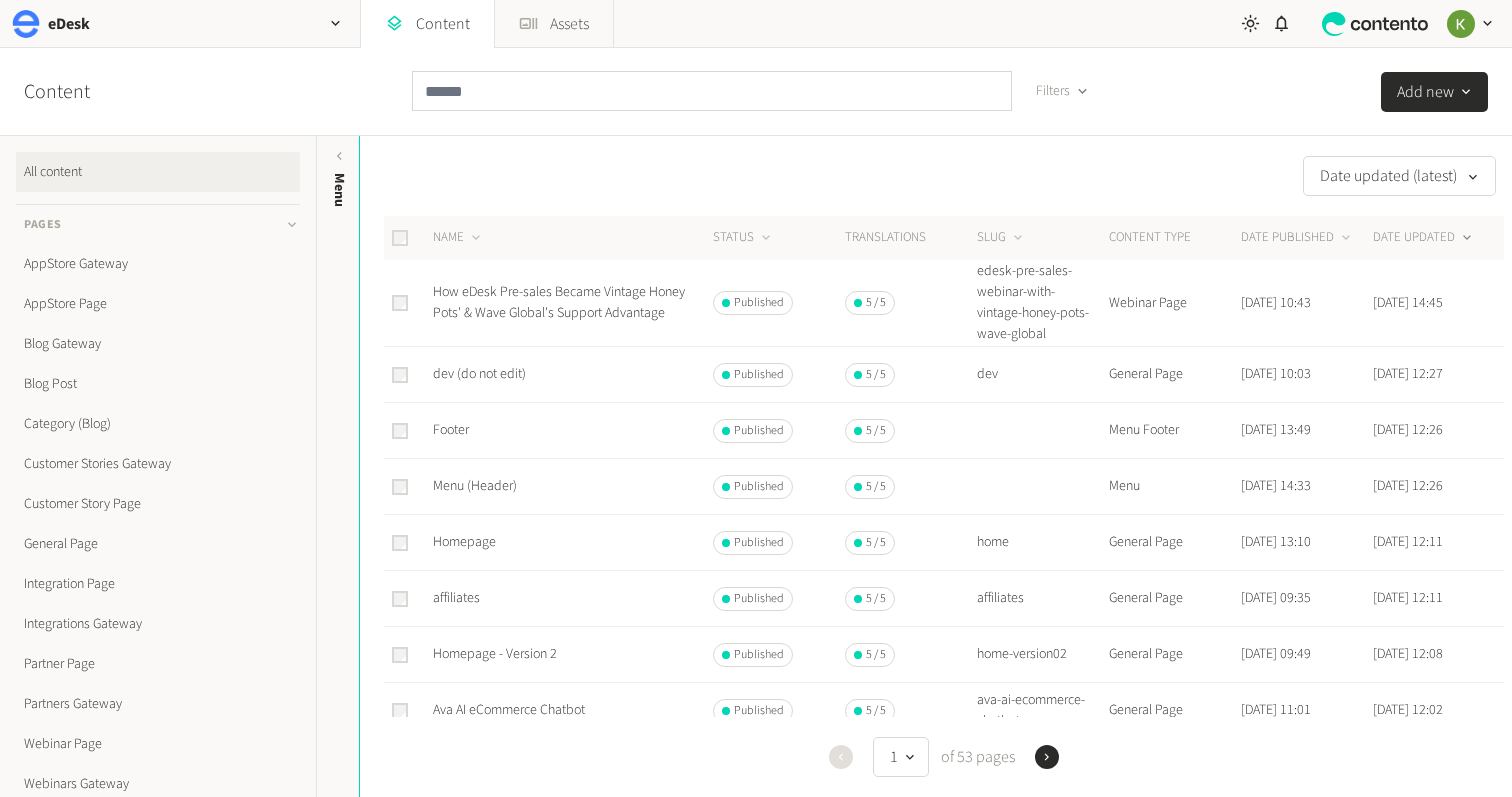 scroll, scrollTop: 0, scrollLeft: 0, axis: both 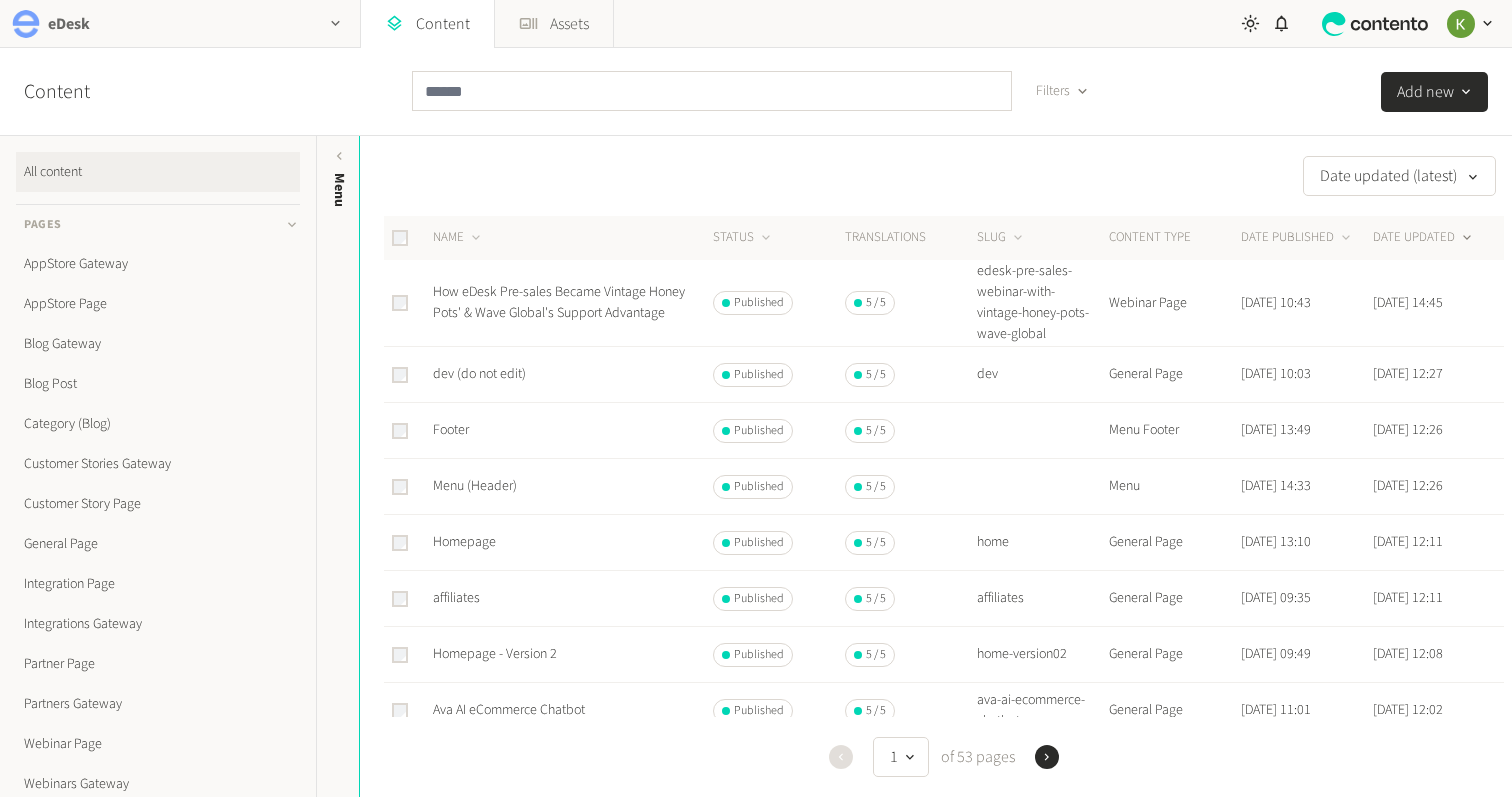 click on "eDesk" 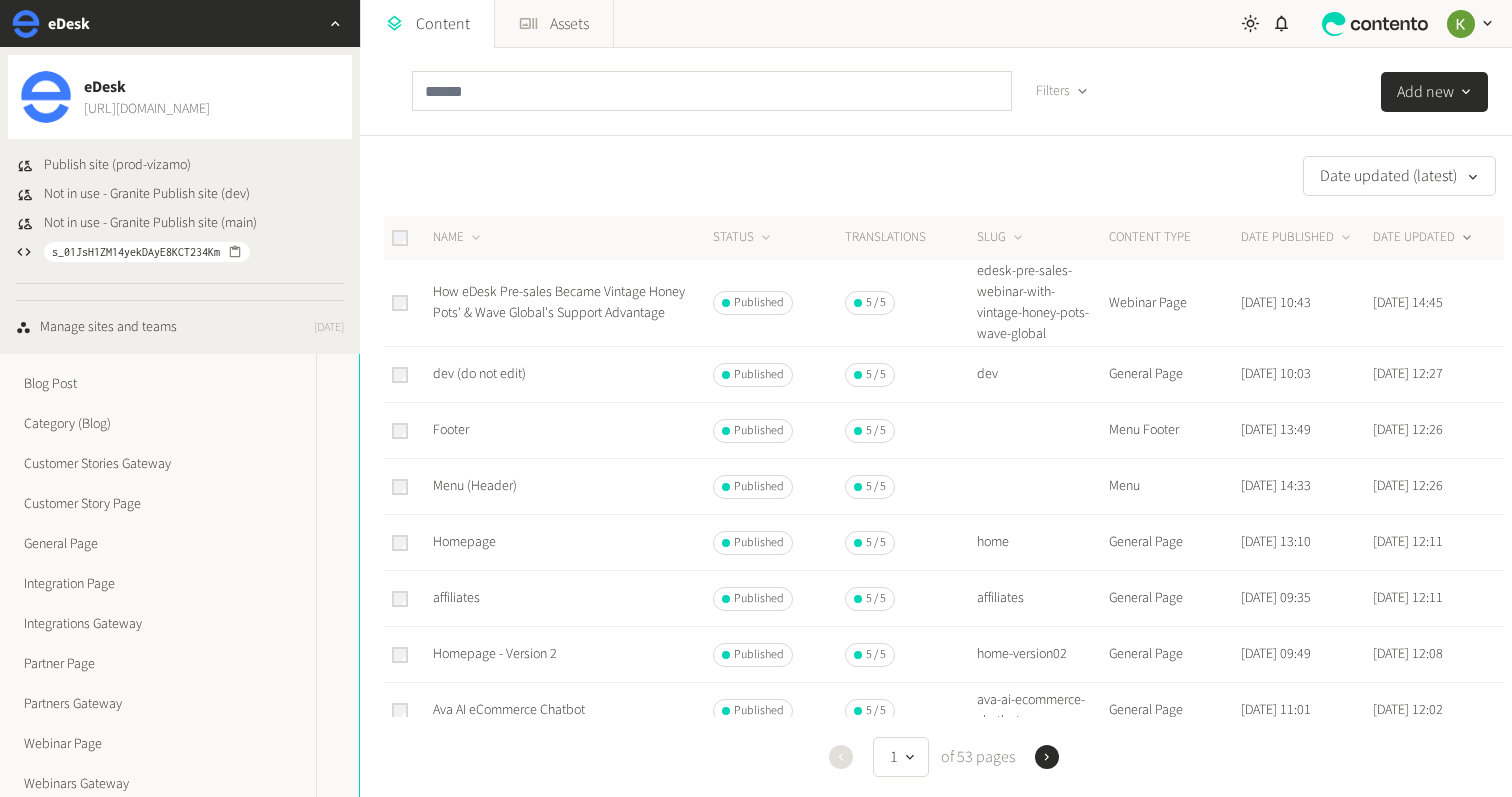 click on "[URL][DOMAIN_NAME]" 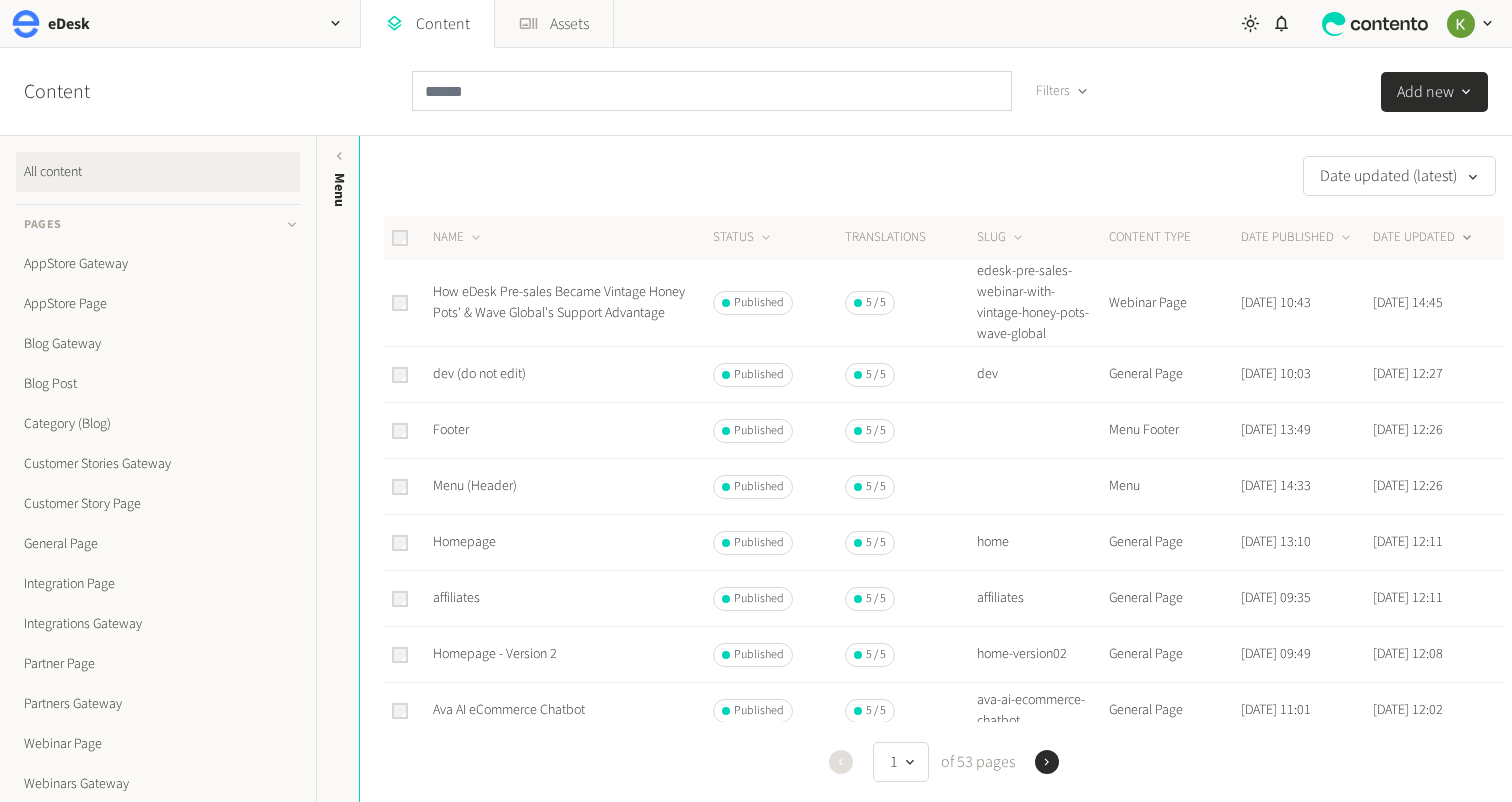 scroll, scrollTop: 0, scrollLeft: 0, axis: both 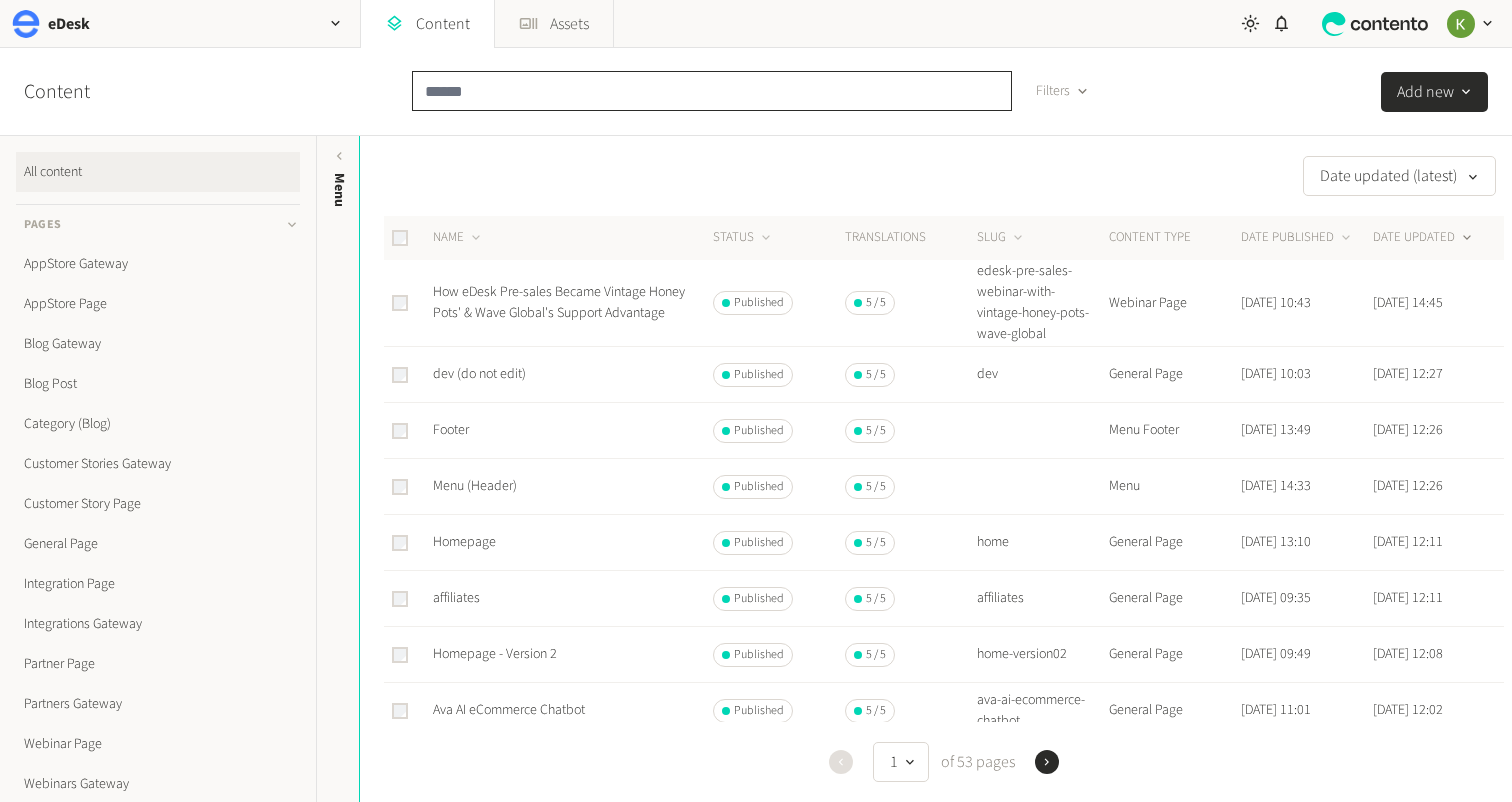 click 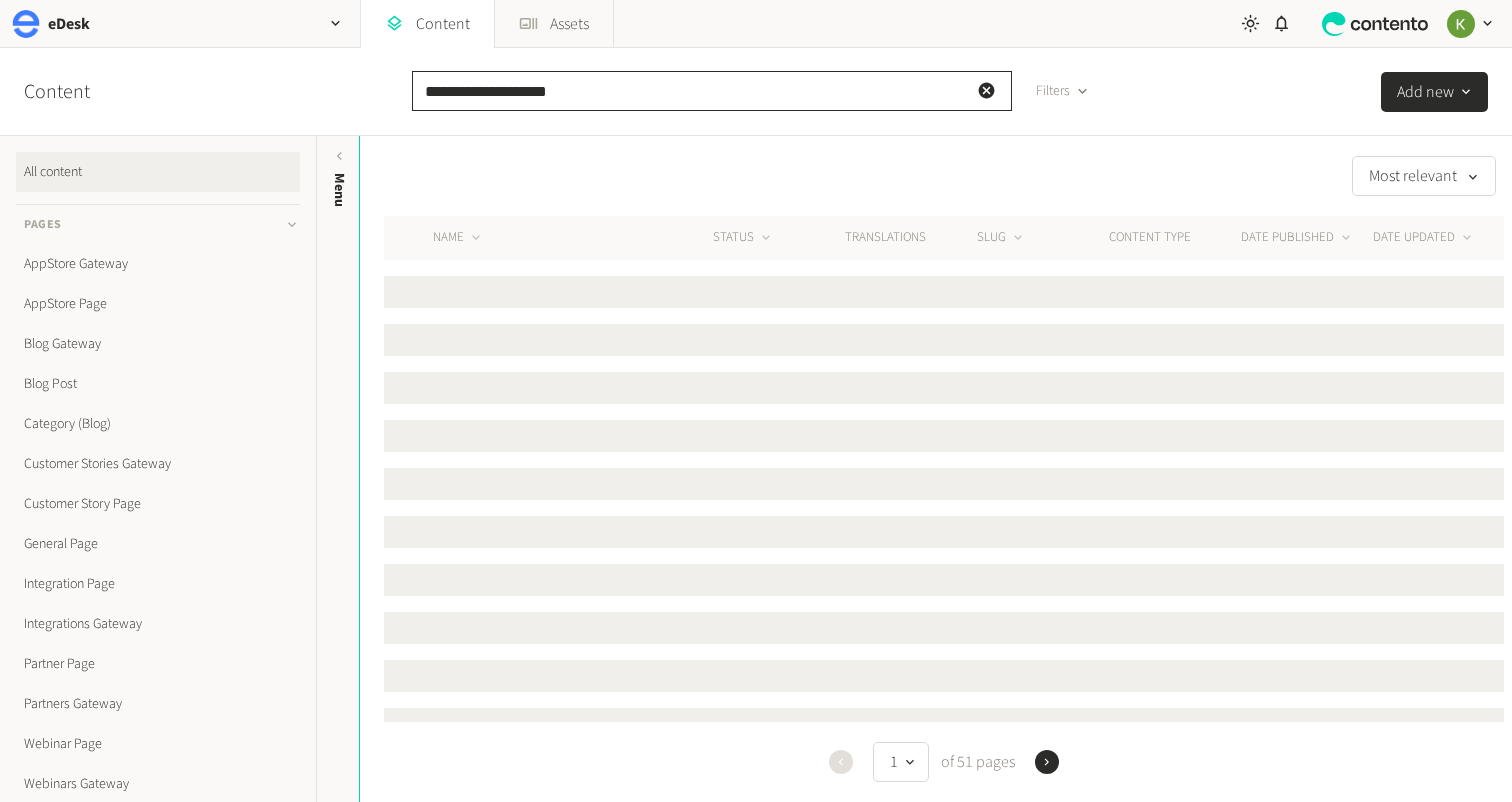 type on "**********" 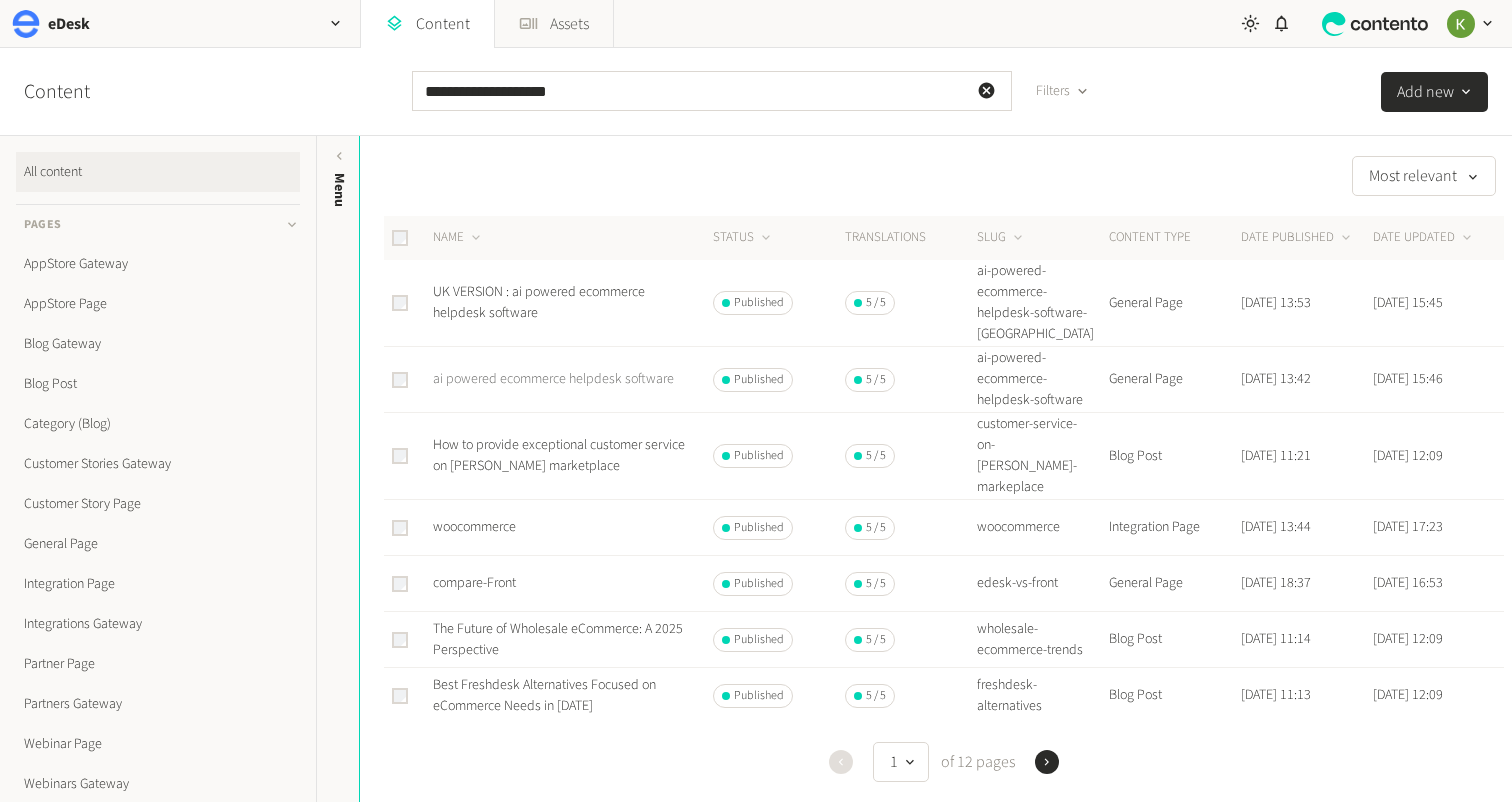 click on "ai powered ecommerce helpdesk software" 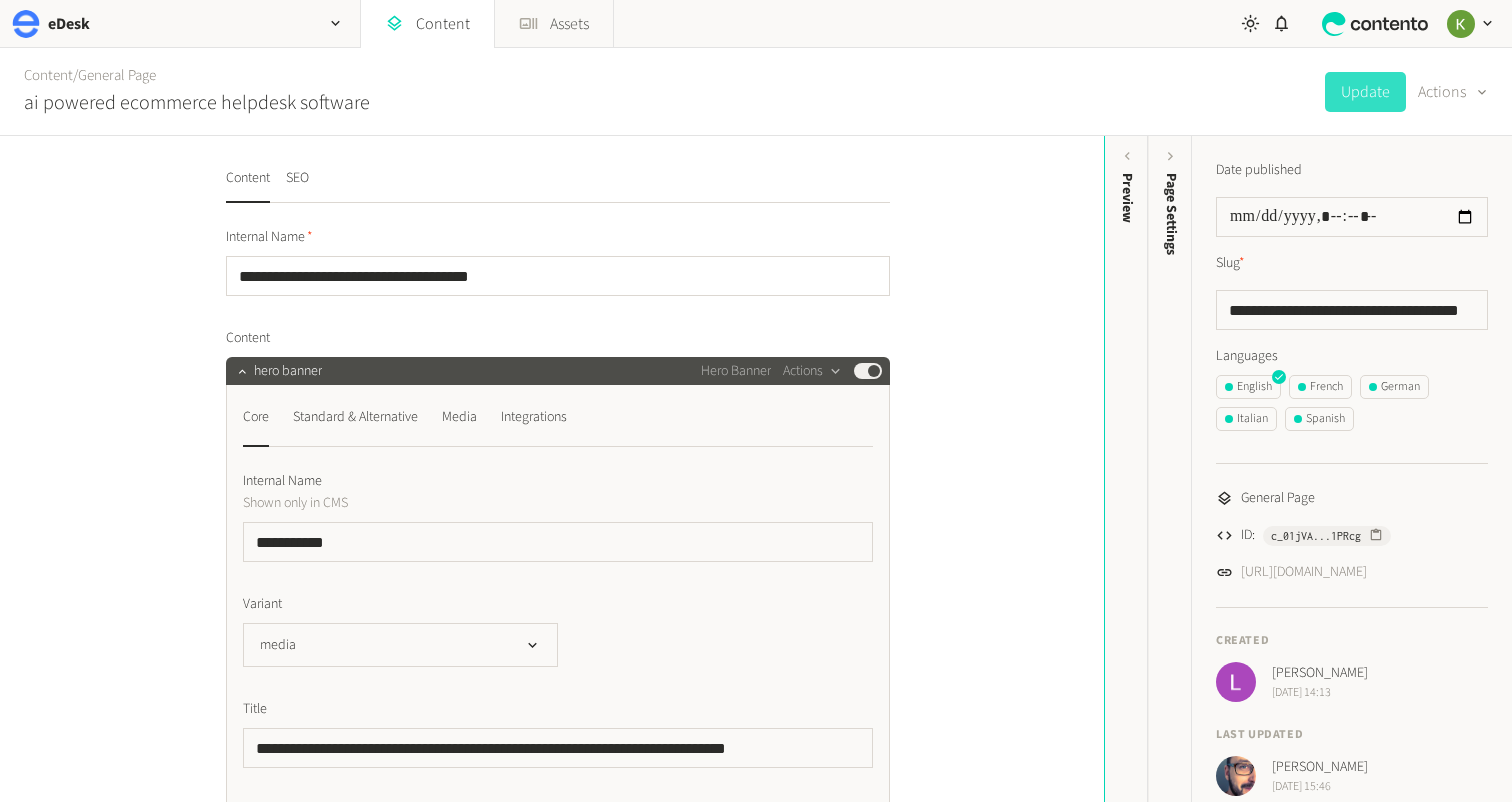 click on "ai powered ecommerce helpdesk software" 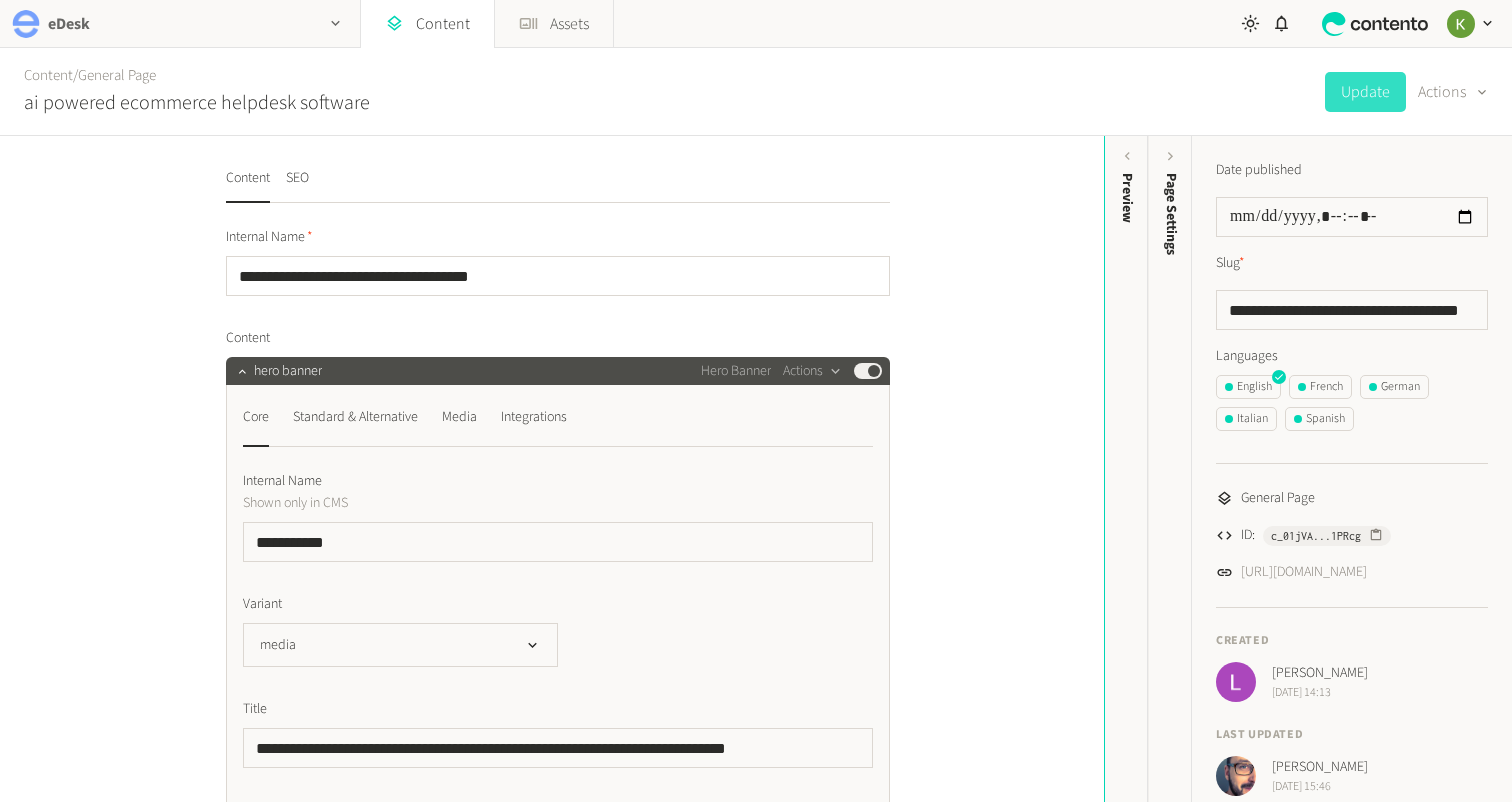 click 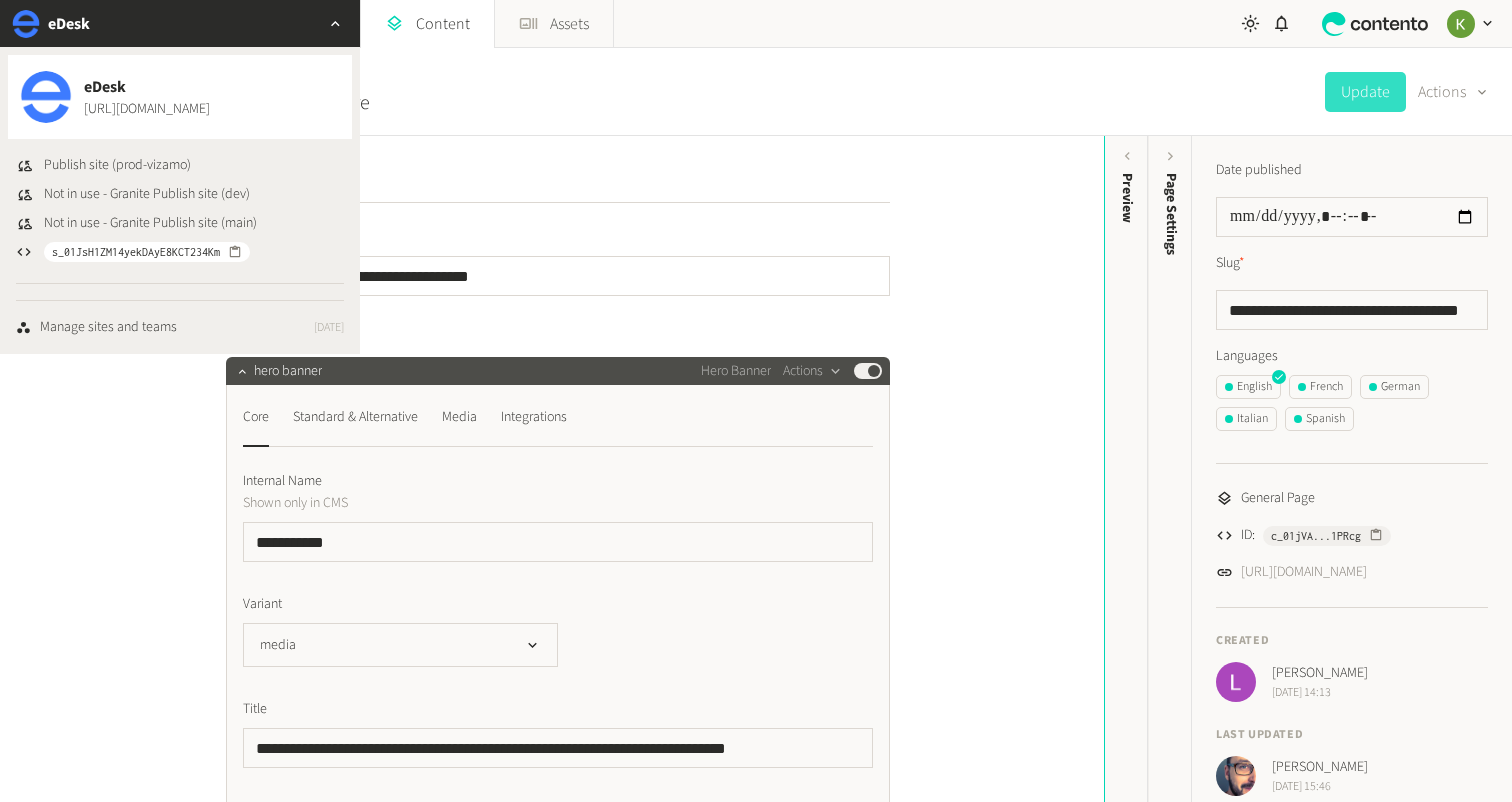 click 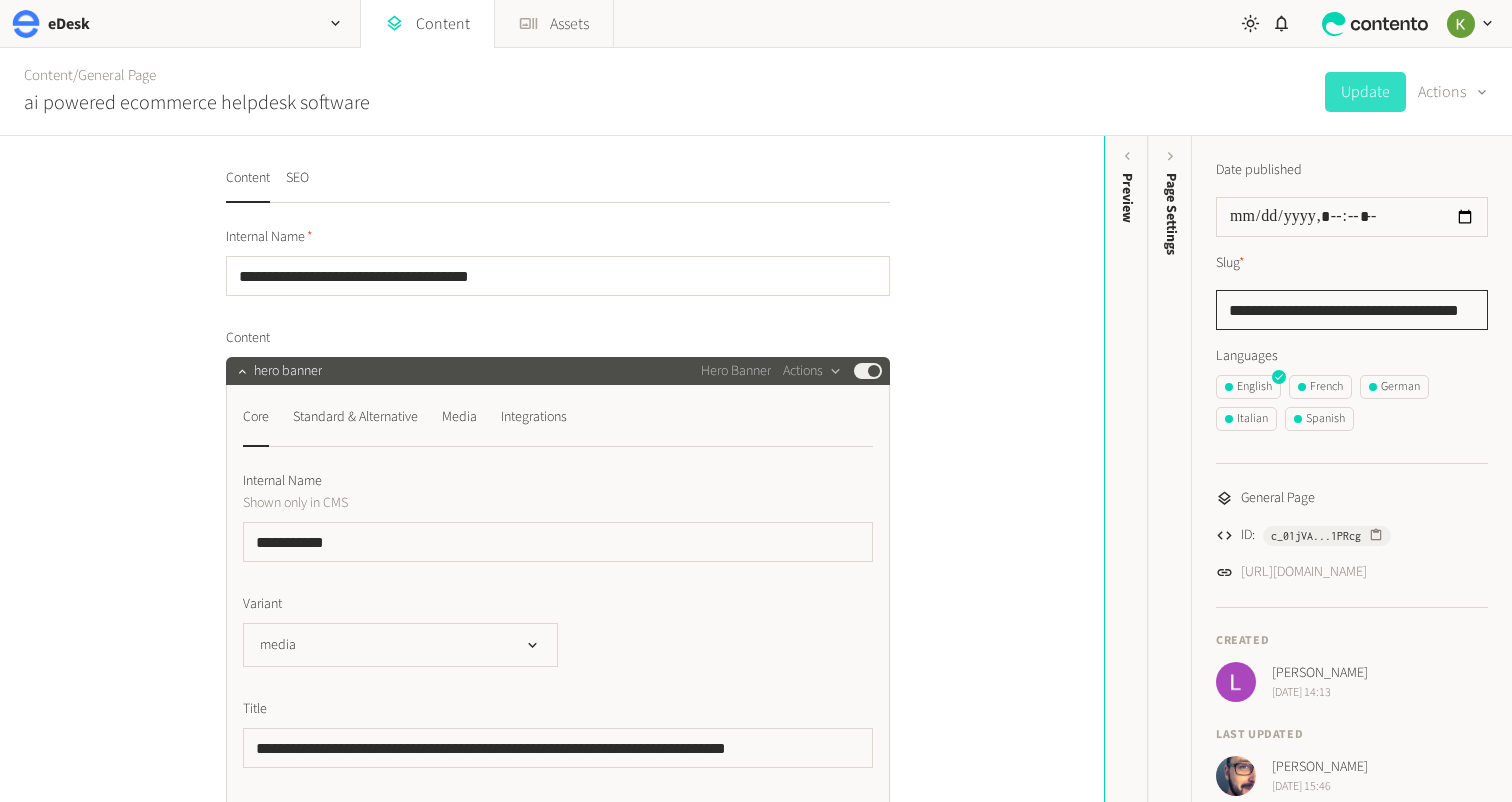 click on "**********" 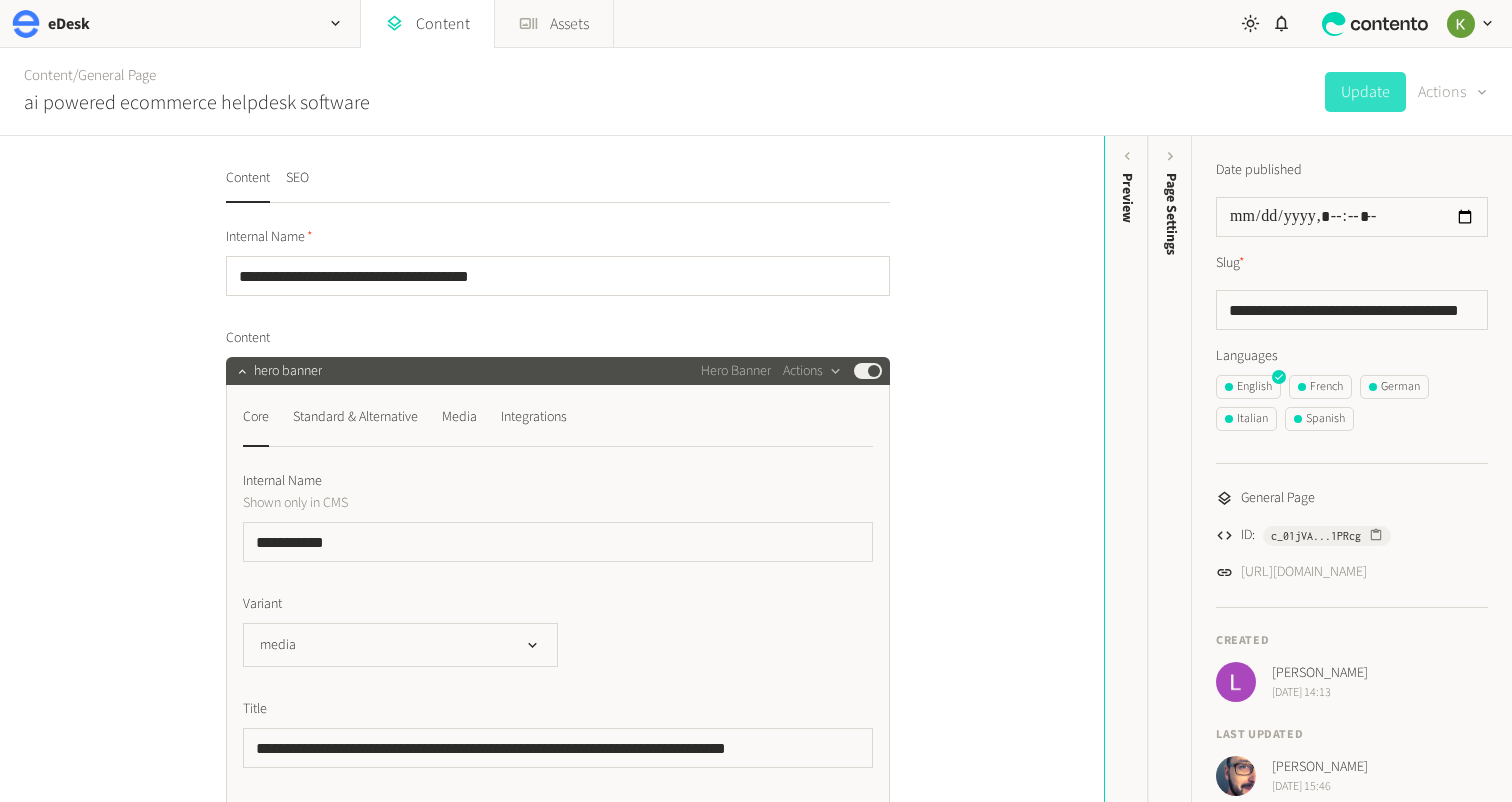 click 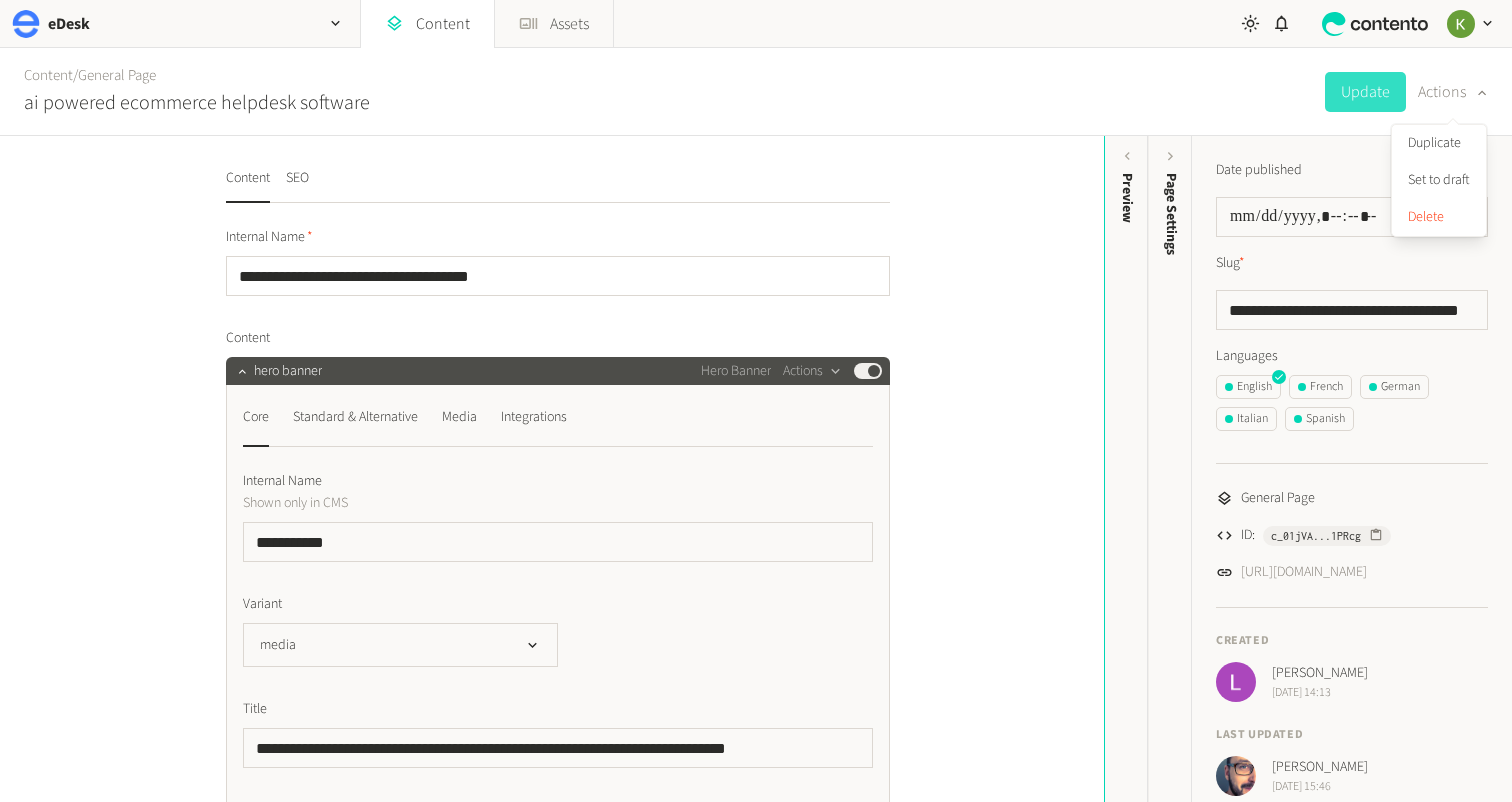 click 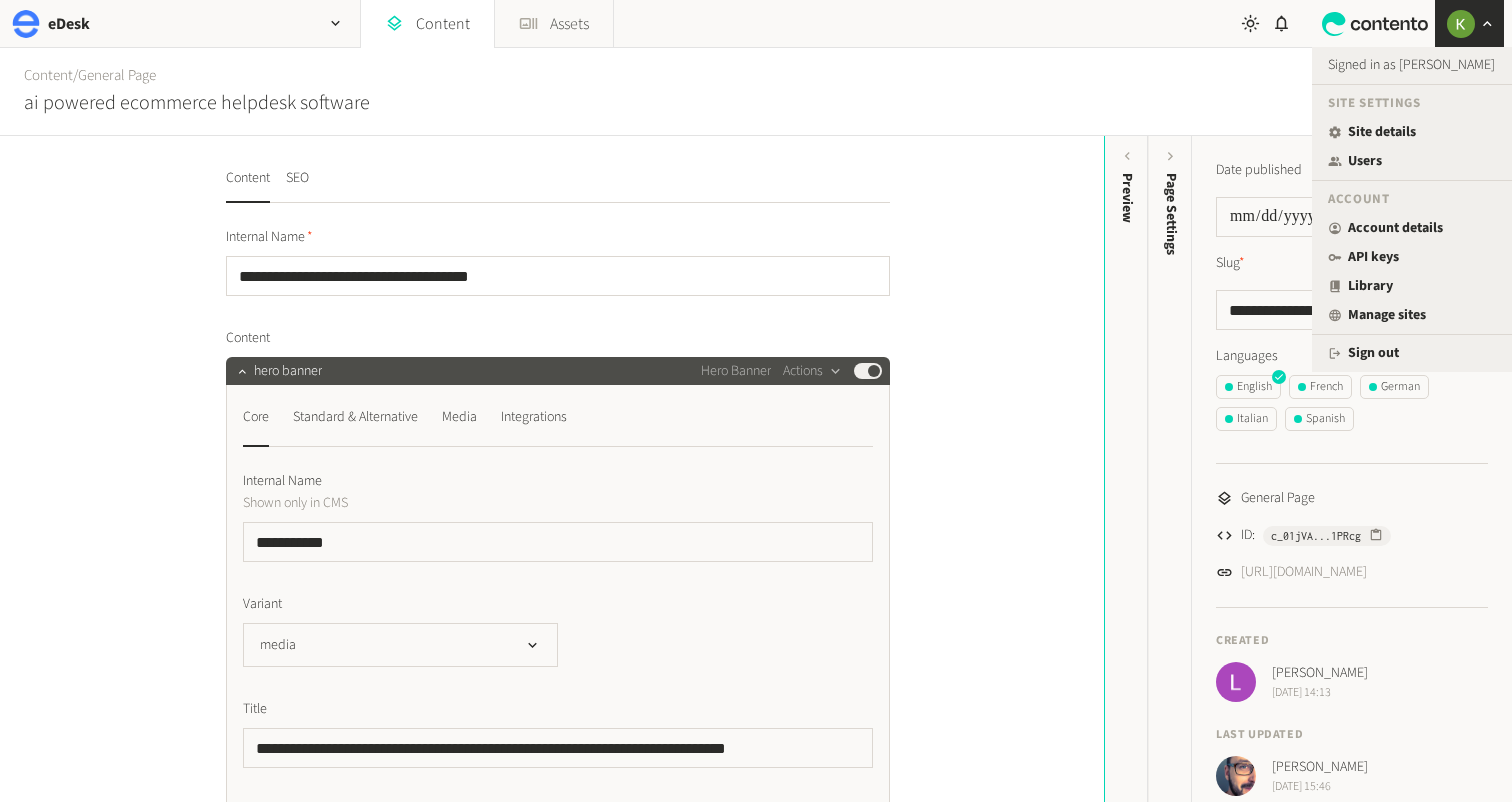 click on "Content   /  General Page ai powered ecommerce helpdesk software  Update   Actions" 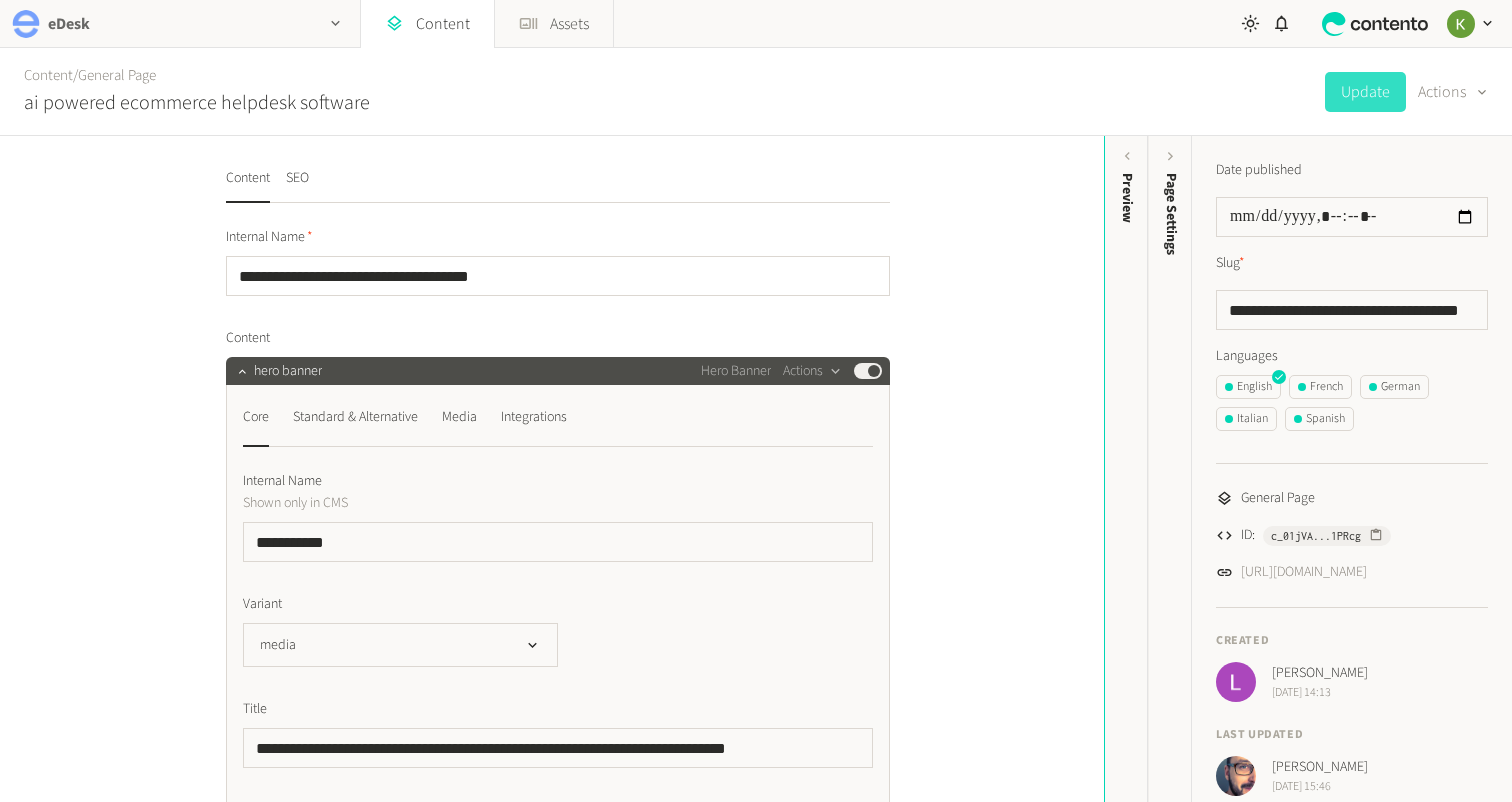 click 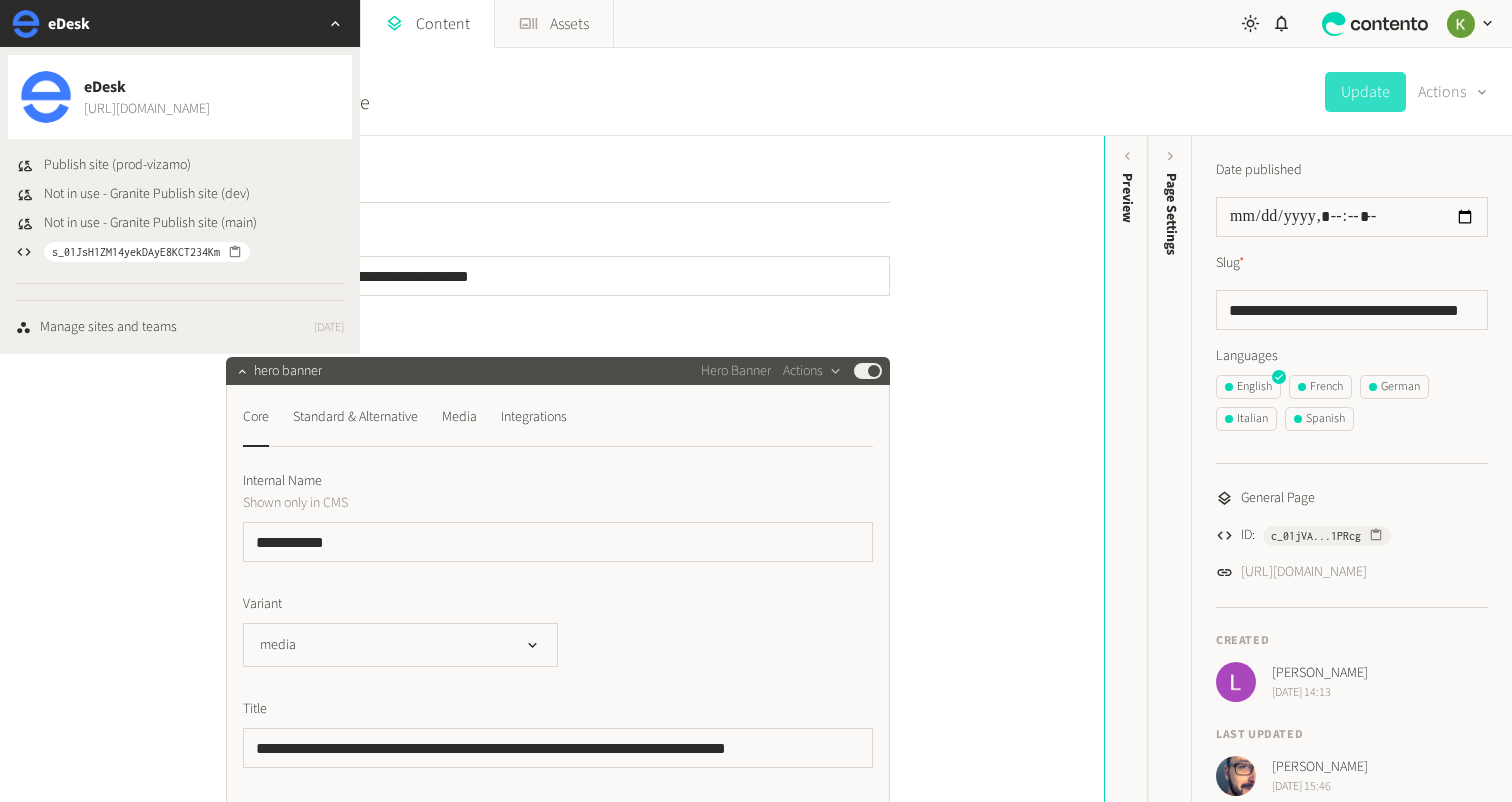 click on "[URL][DOMAIN_NAME]" 